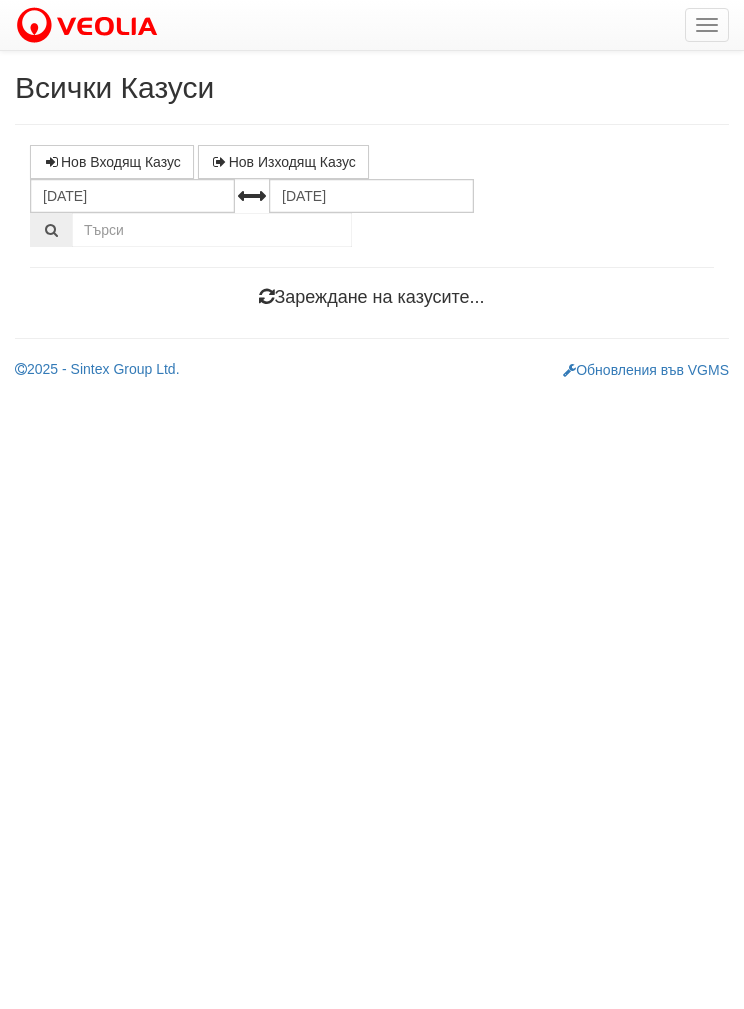scroll, scrollTop: 0, scrollLeft: 0, axis: both 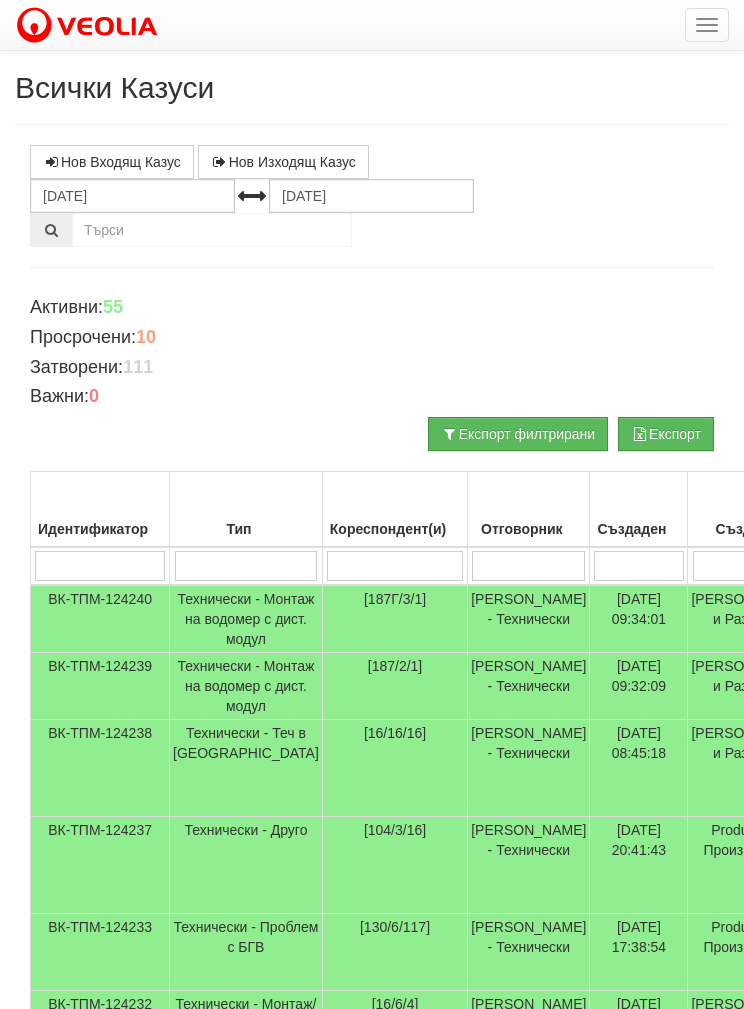 click on "Кореспондент(и)" at bounding box center (394, 510) 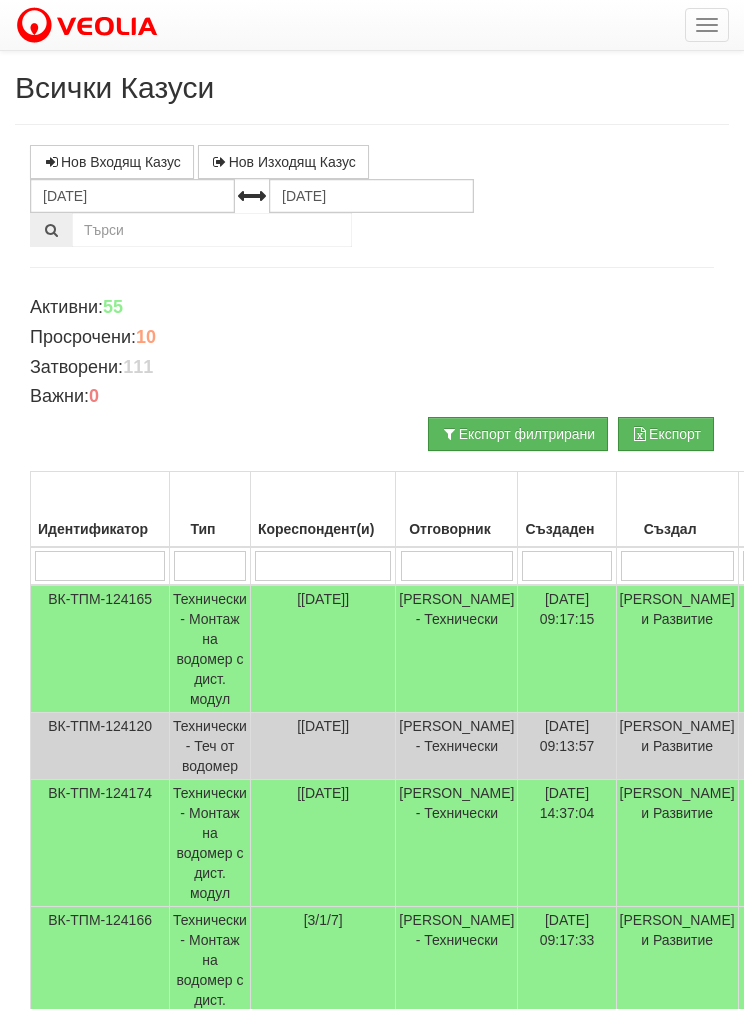 click at bounding box center [323, 566] 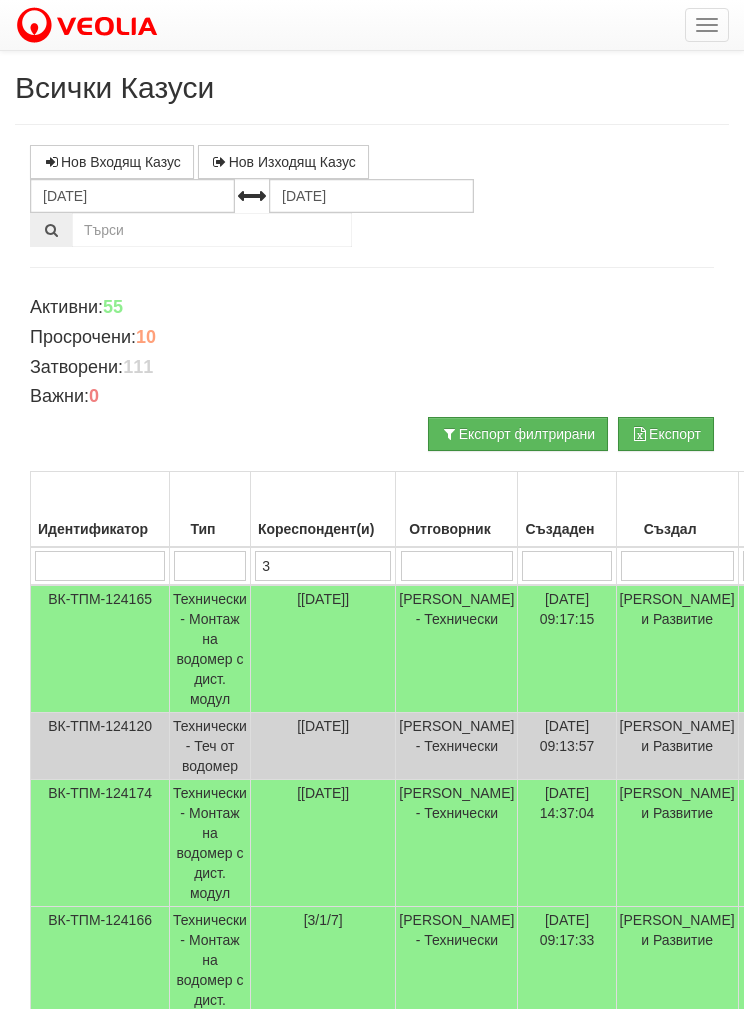 type on "3" 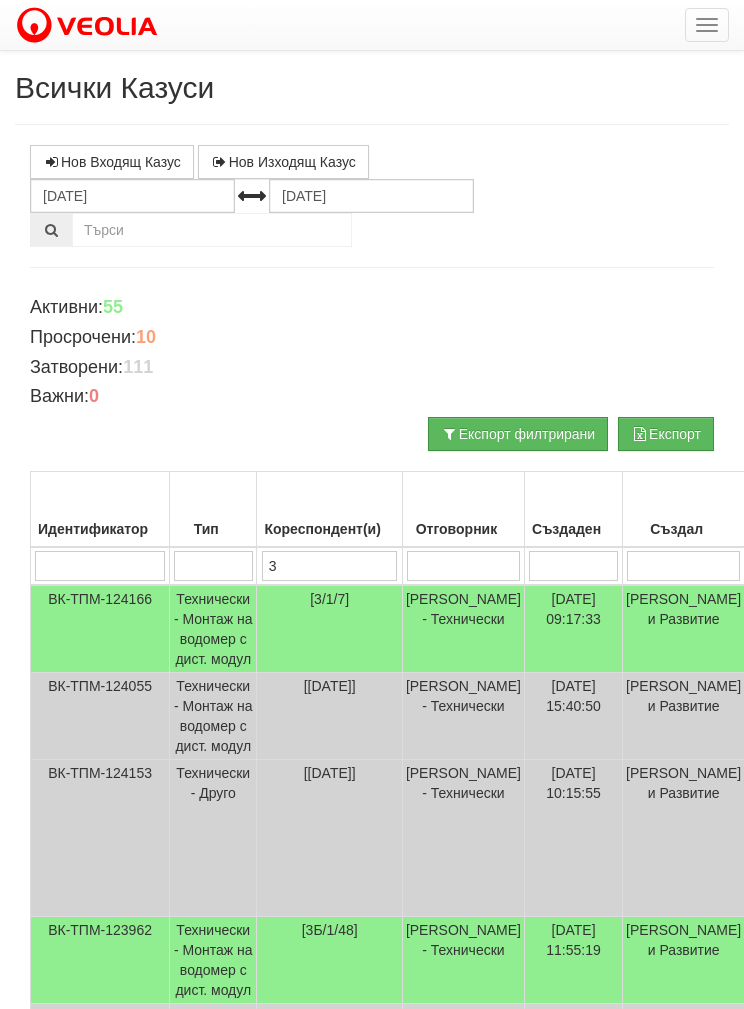 type on "3б" 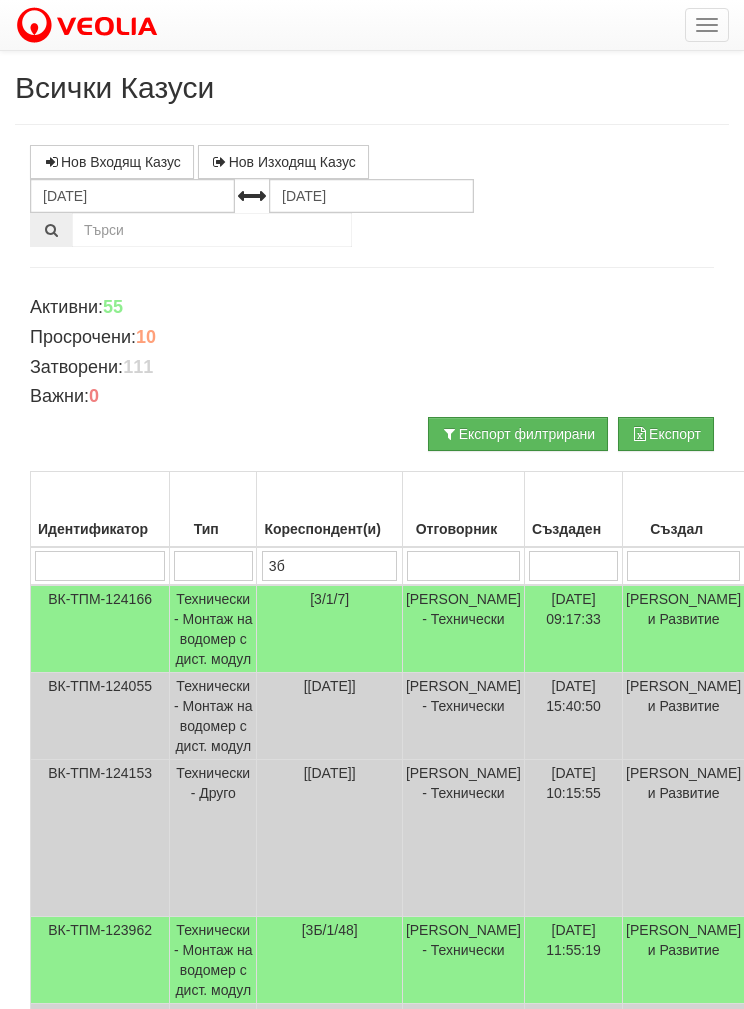 type on "3б" 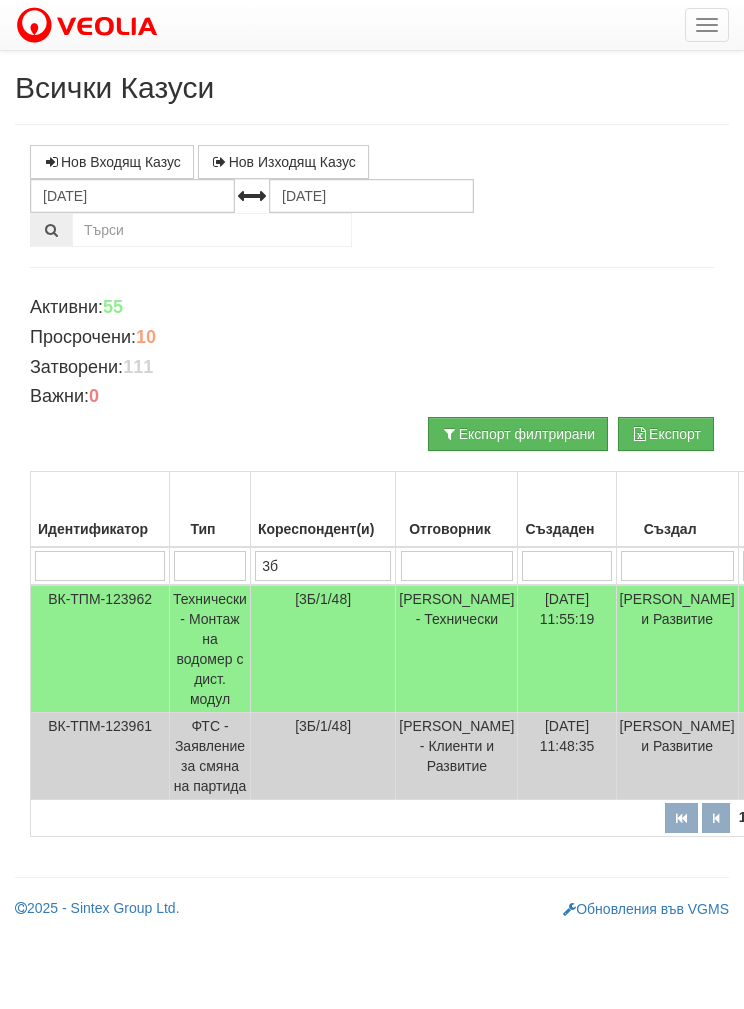 type on "3б" 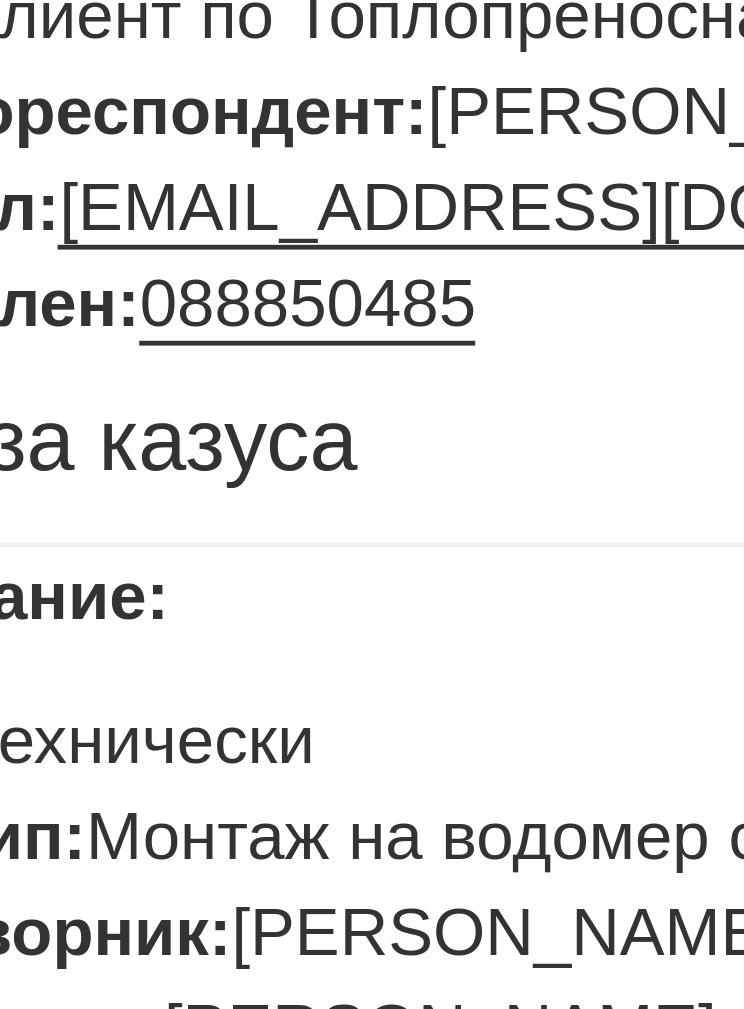 scroll, scrollTop: 1, scrollLeft: 0, axis: vertical 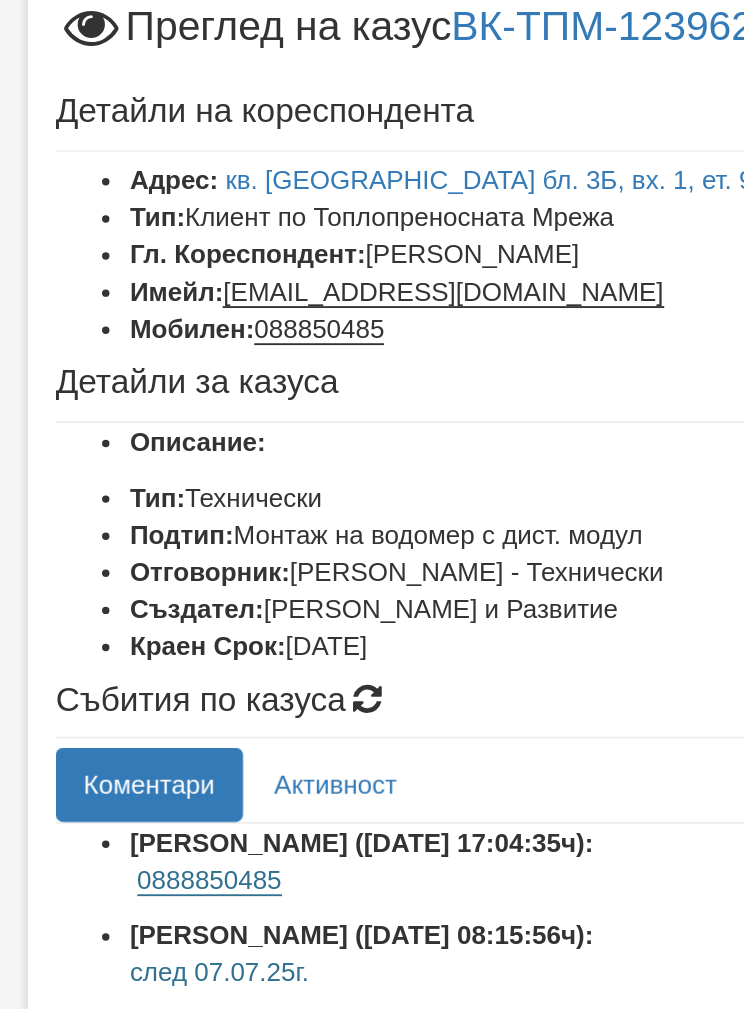 click on "Детайли на кореспондента" at bounding box center [372, 121] 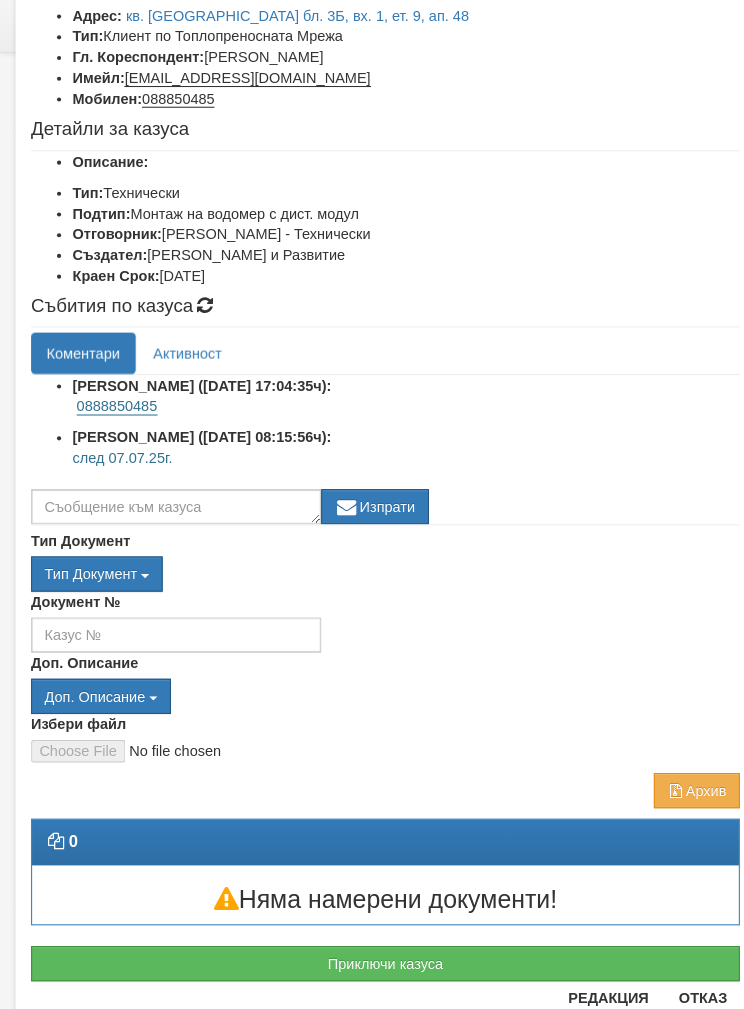 scroll, scrollTop: 154, scrollLeft: 0, axis: vertical 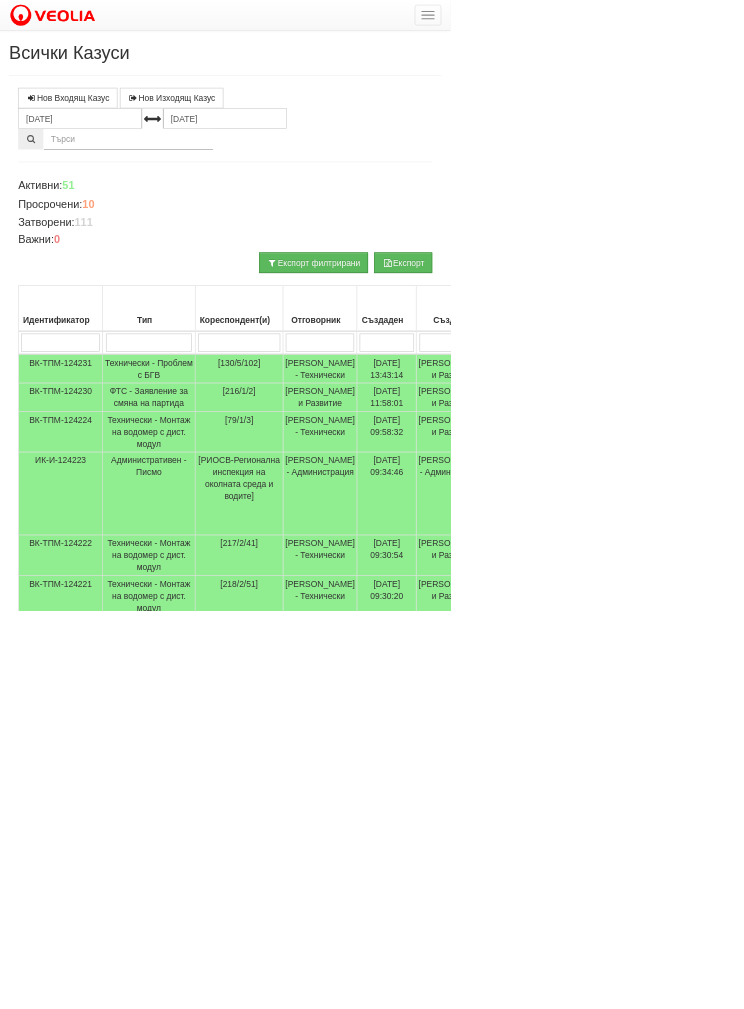 click at bounding box center [707, 25] 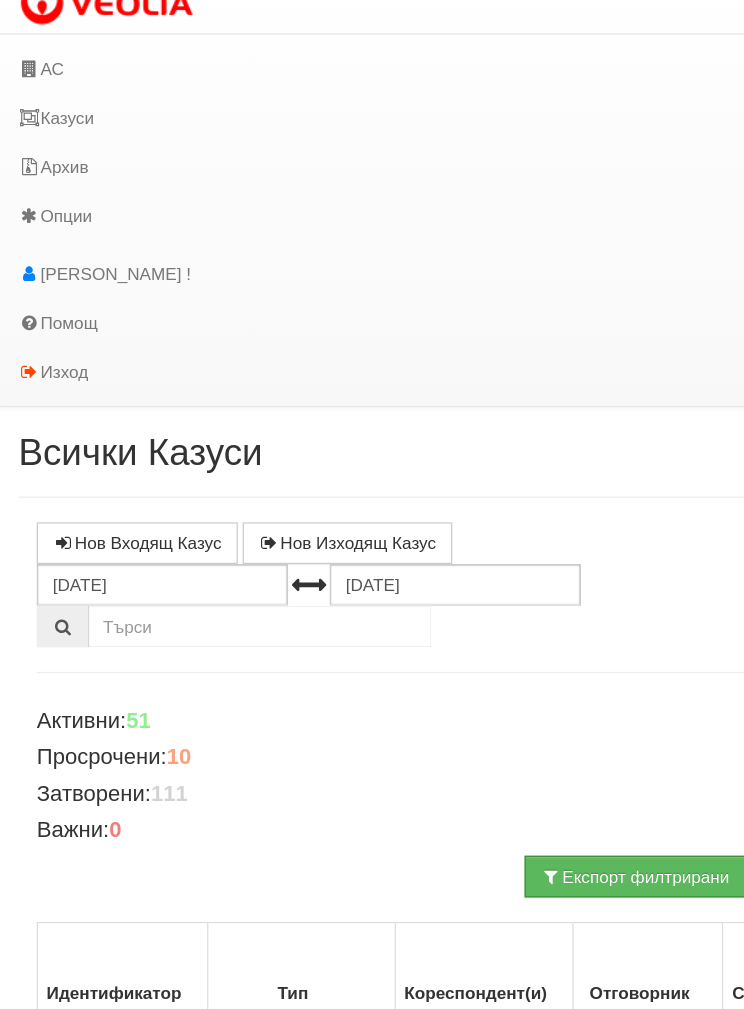 scroll, scrollTop: 0, scrollLeft: 0, axis: both 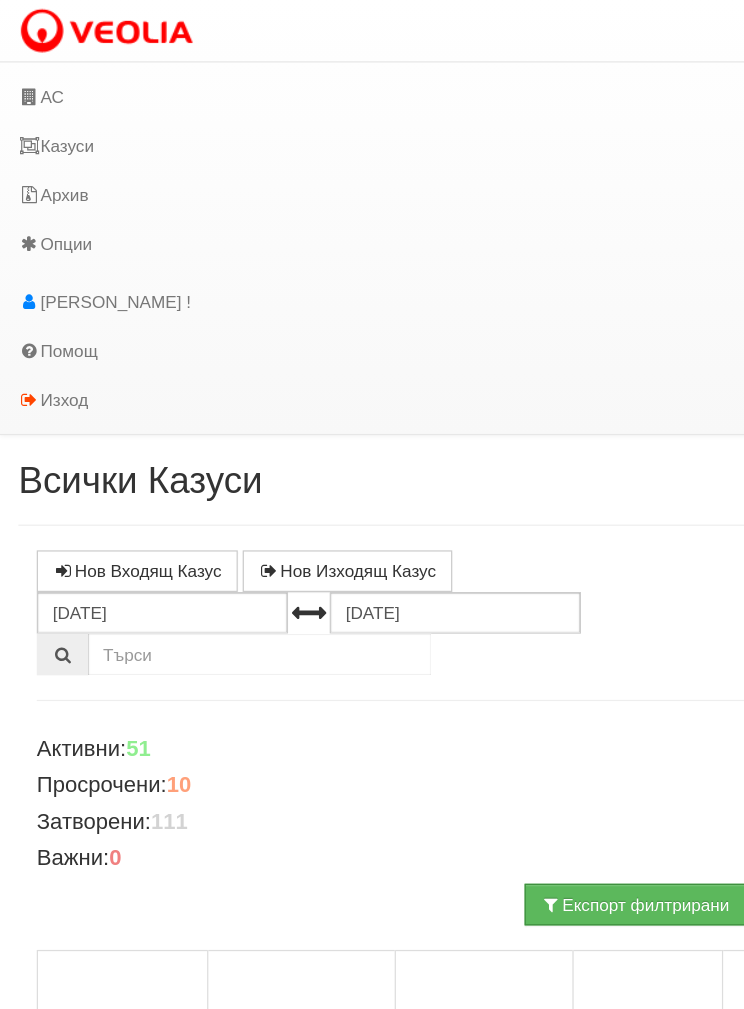 click on "АС" at bounding box center [361, 79] 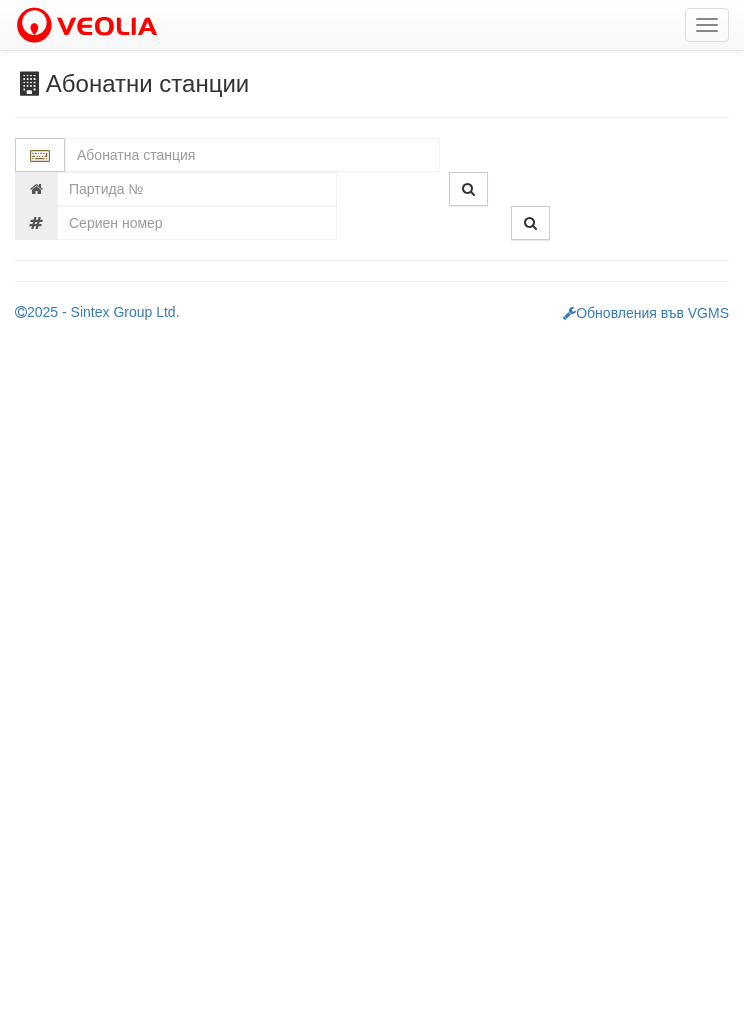 scroll, scrollTop: 0, scrollLeft: 0, axis: both 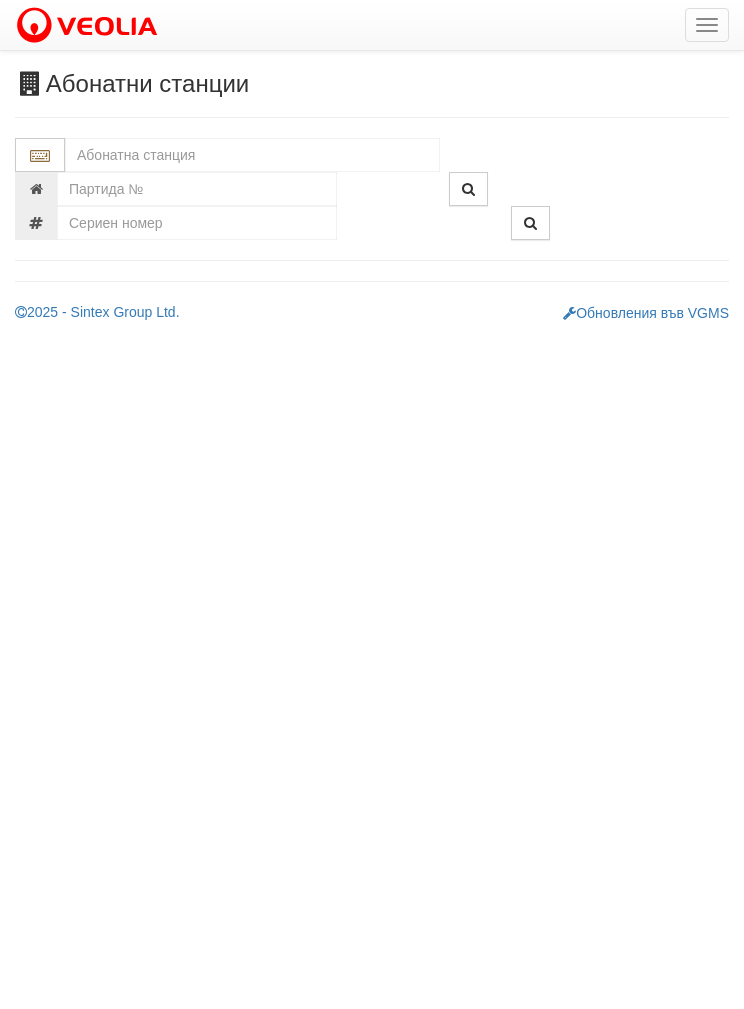 click at bounding box center (252, 155) 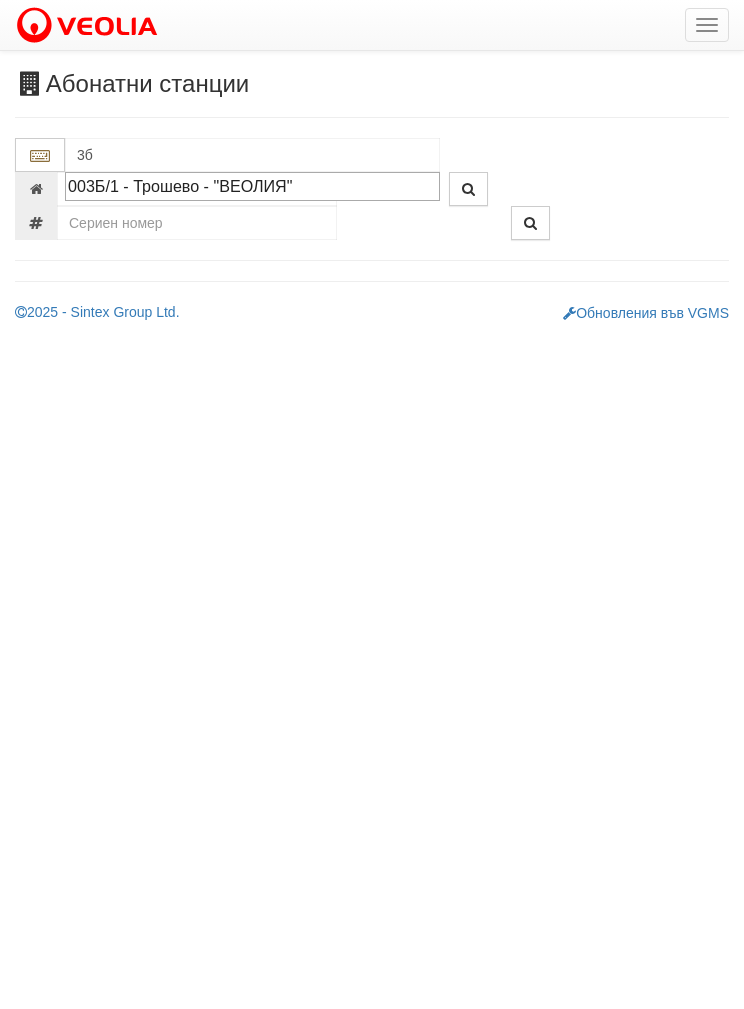click on "003Б/1 - Трошево - "ВЕОЛИЯ"" at bounding box center [252, 186] 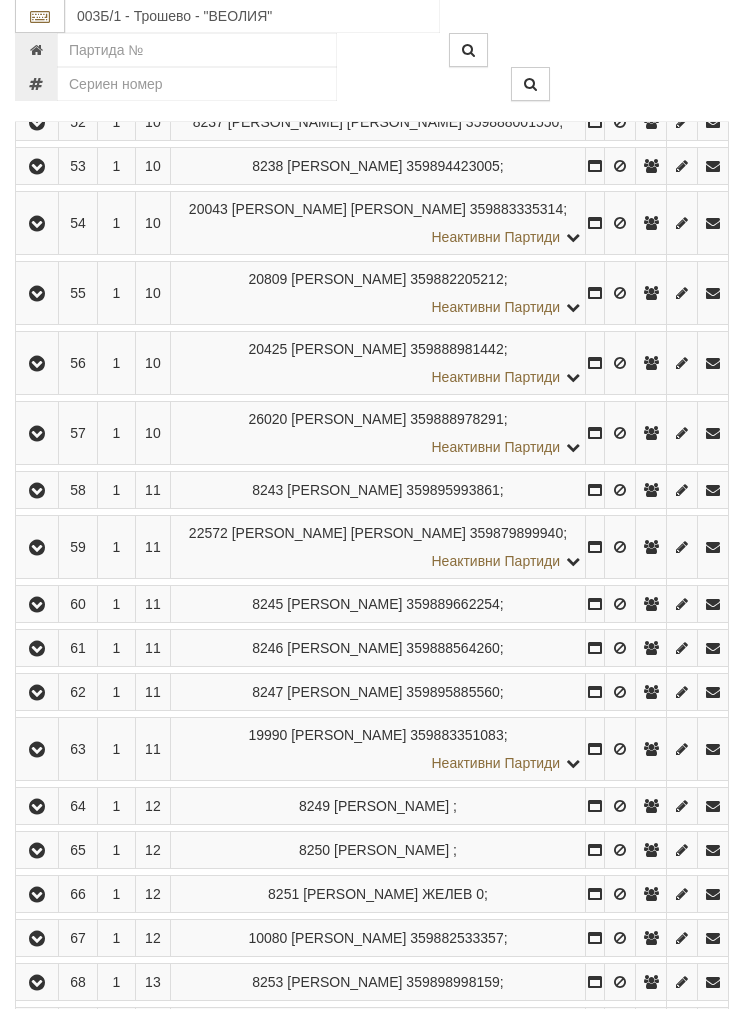 scroll, scrollTop: 2968, scrollLeft: 0, axis: vertical 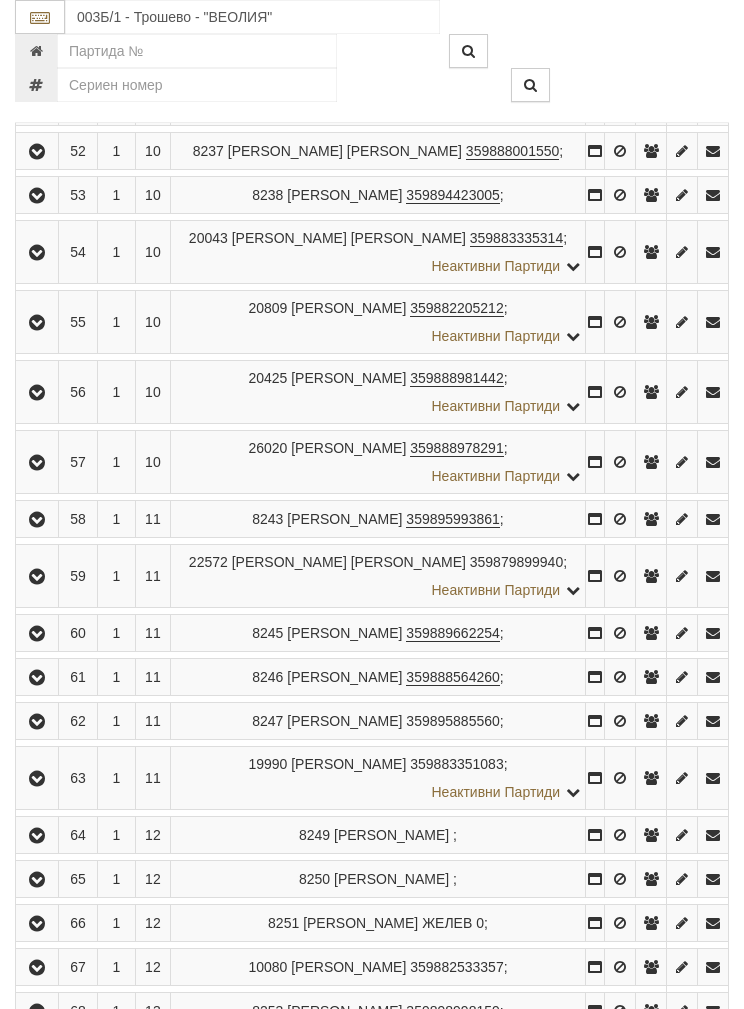 click at bounding box center [37, -37] 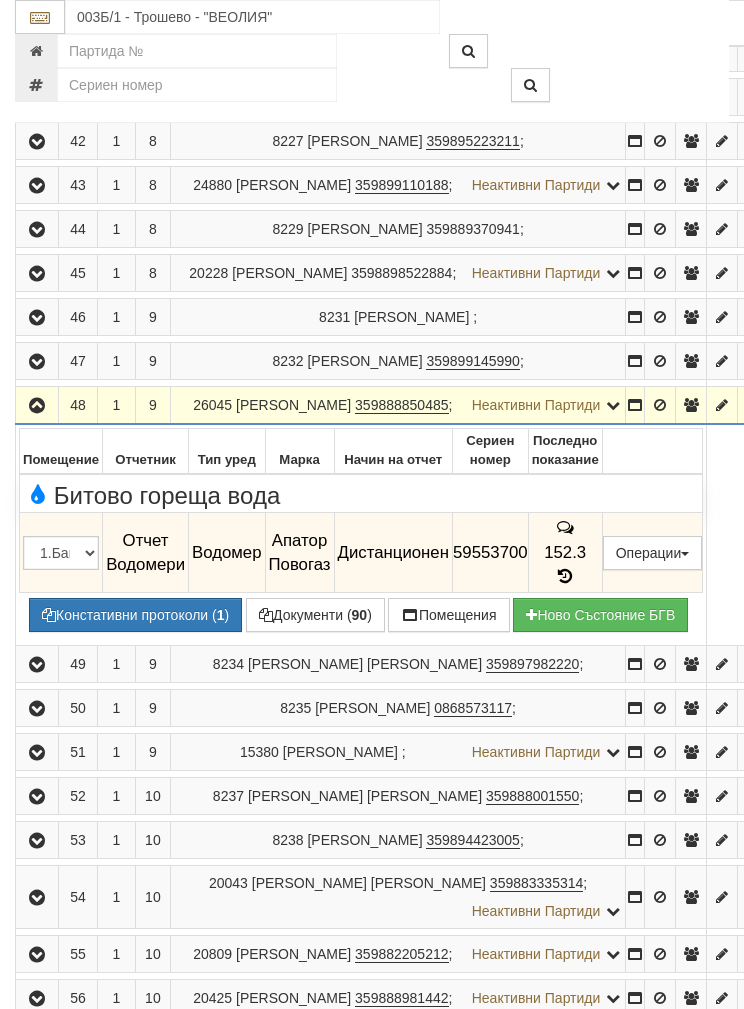 scroll, scrollTop: 2256, scrollLeft: 0, axis: vertical 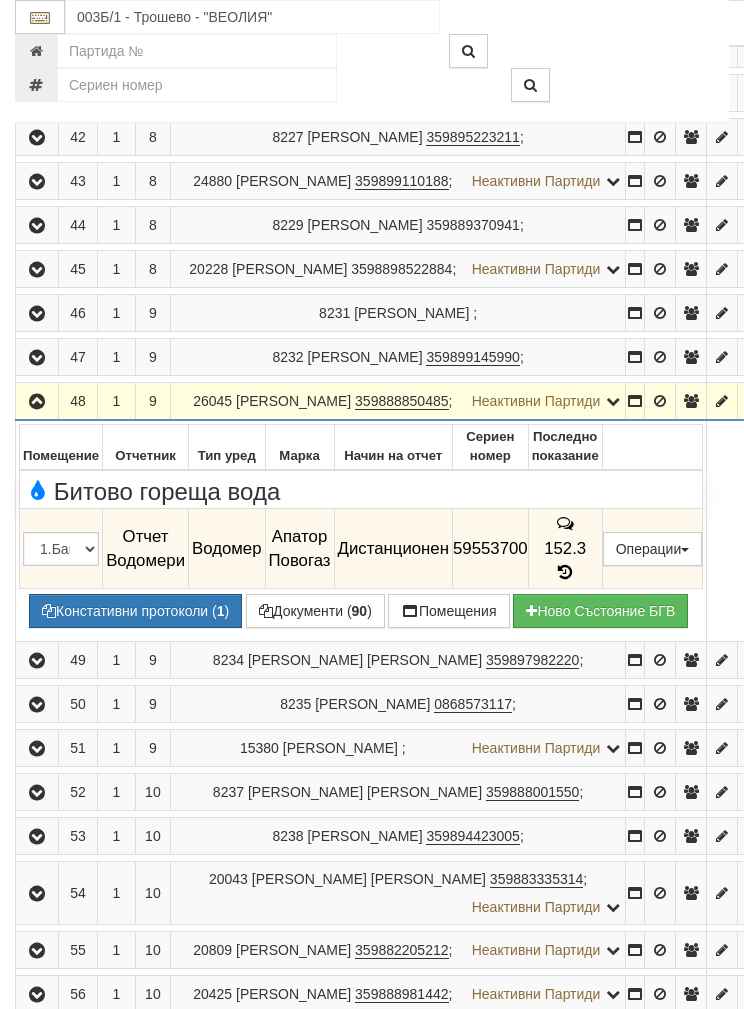click on "Подмяна" at bounding box center [0, 0] 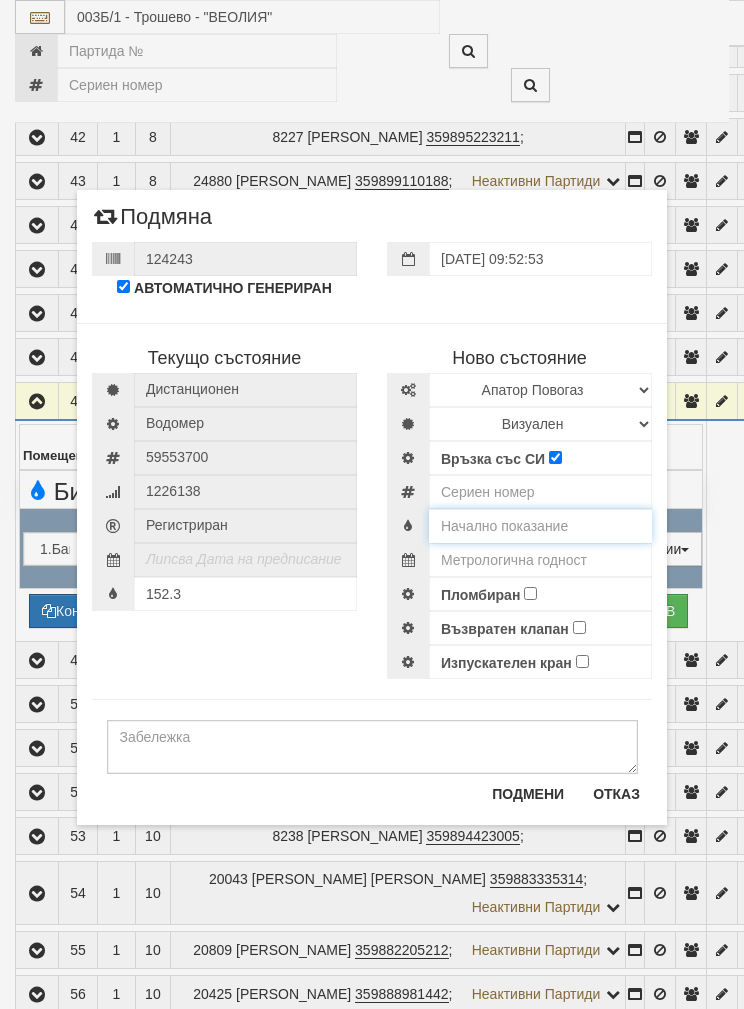click at bounding box center [540, 526] 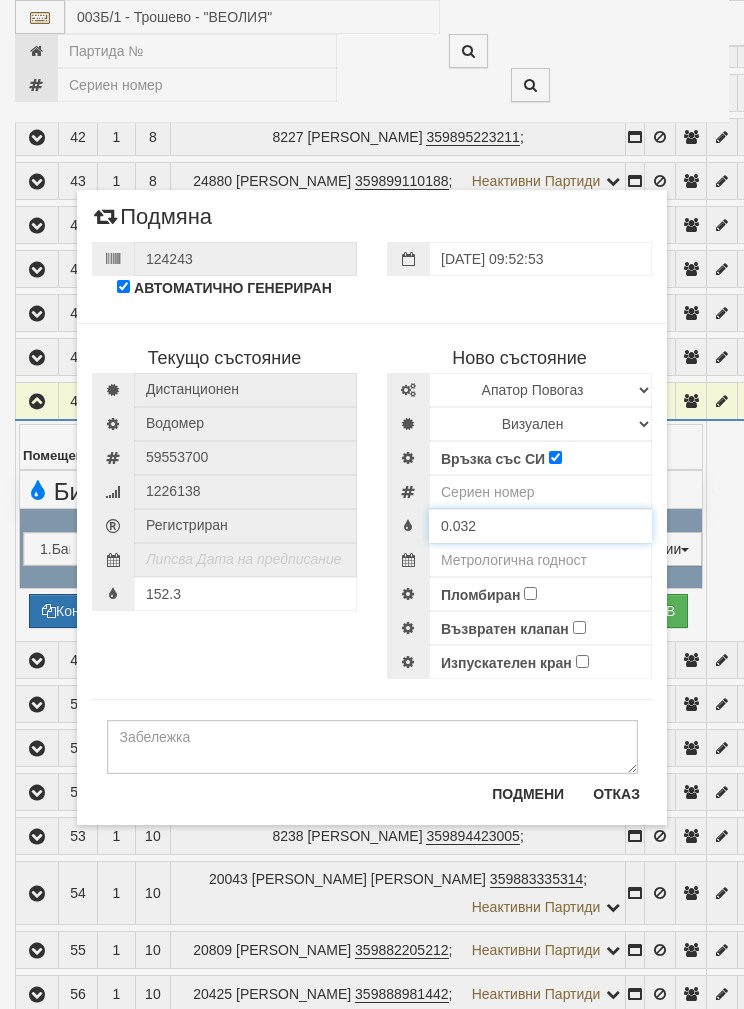 type on "0.032" 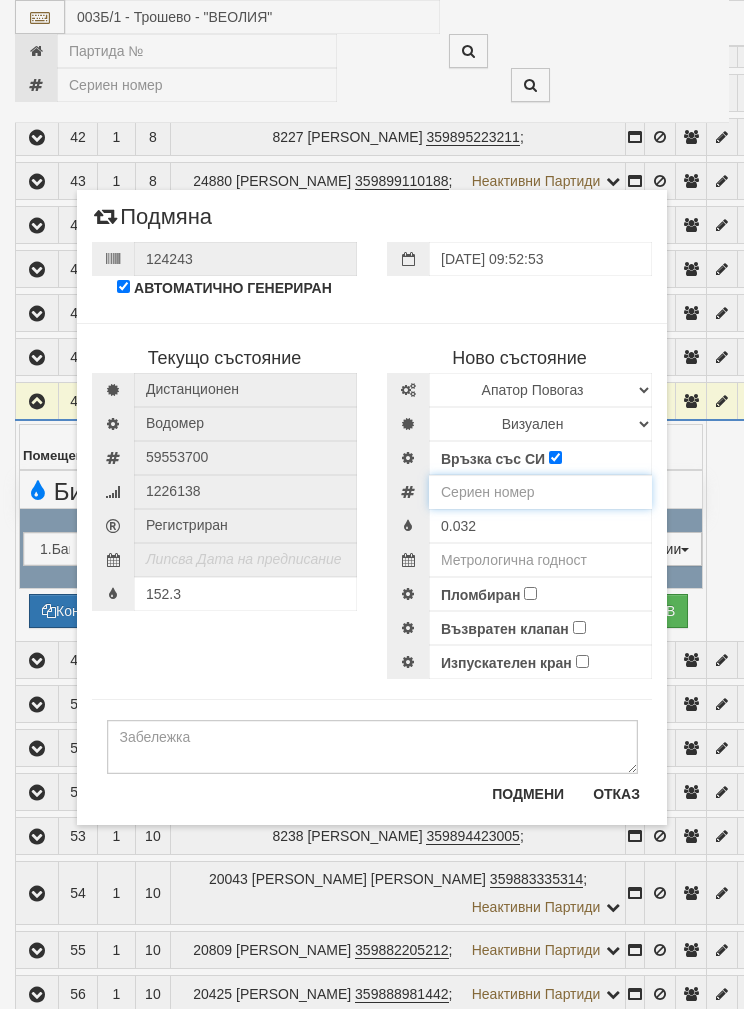 click at bounding box center (540, 492) 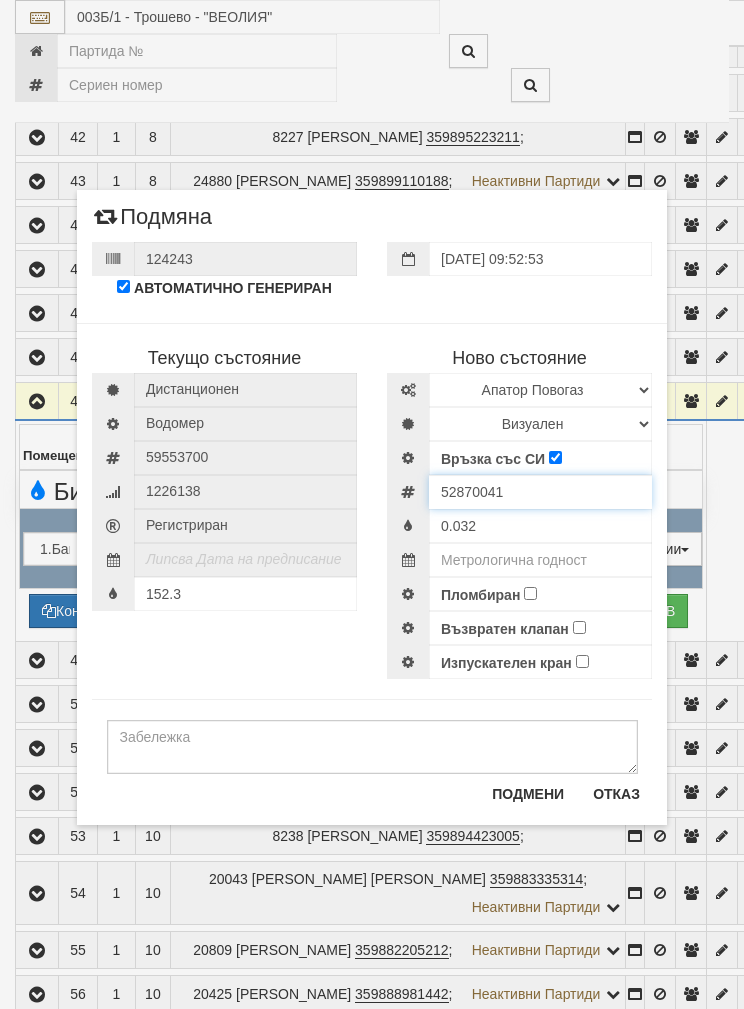 type on "52870041" 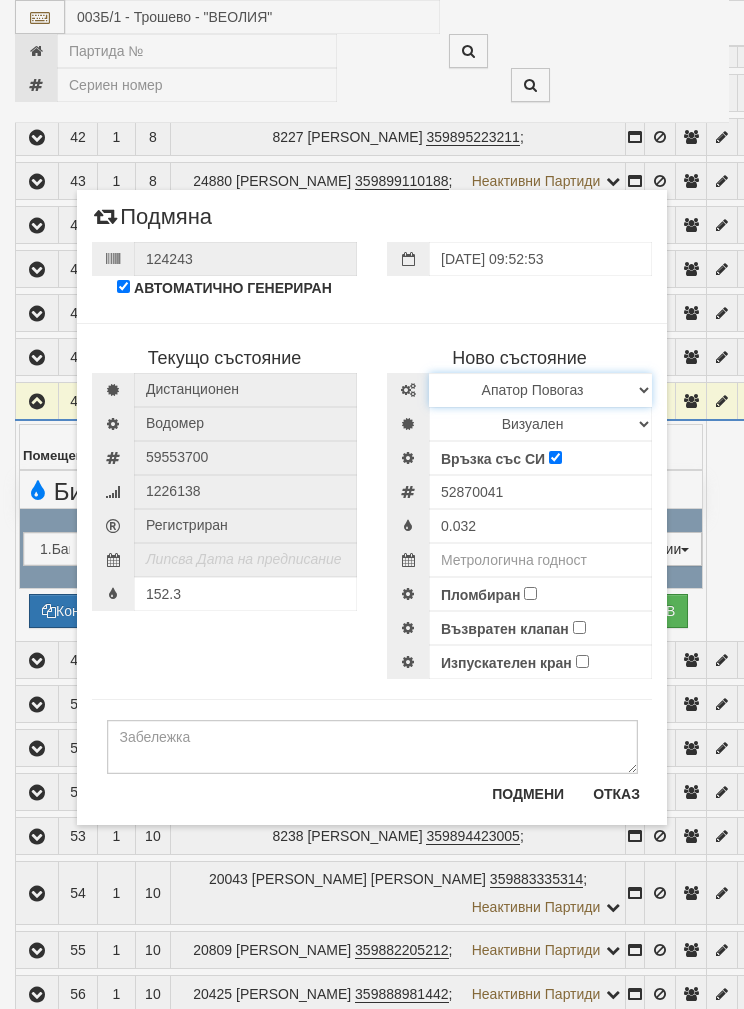 click on "Избери Марка и модел
Апатор Повогаз
Друг
Кундис Радио
Сименс Визуален
Сименс Радио
Техем" at bounding box center (540, 390) 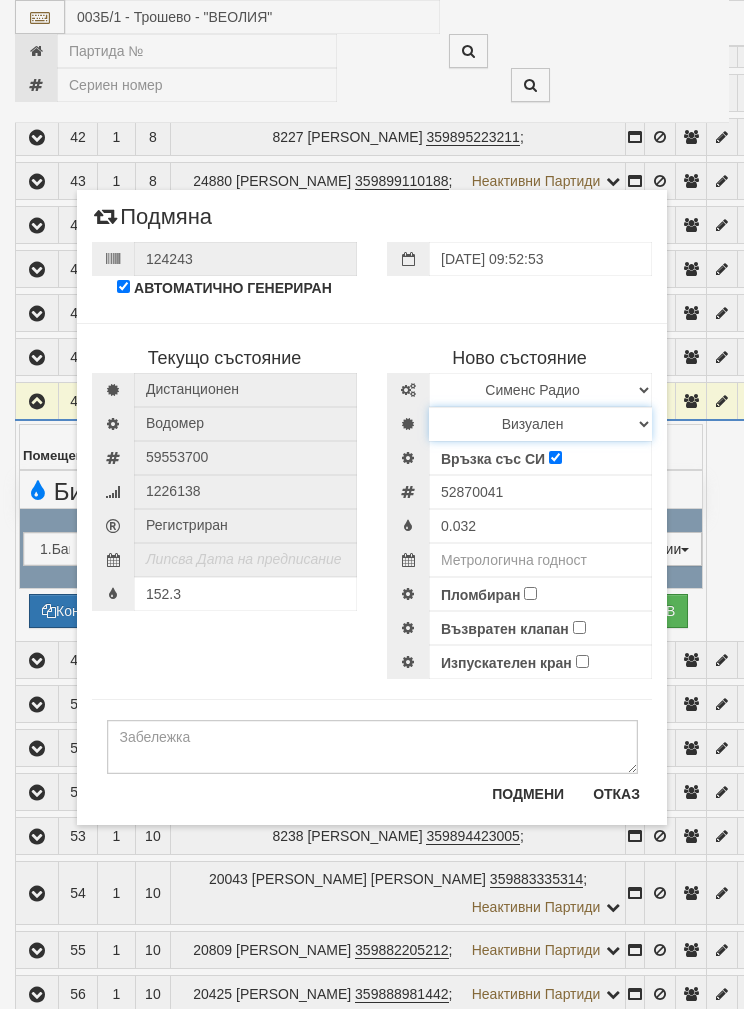 click on "Визуален
Дистанционен
Изолирана линия БГВ
Няма Oтклонение БГВ
Няма Щранг БГВ" at bounding box center [540, 424] 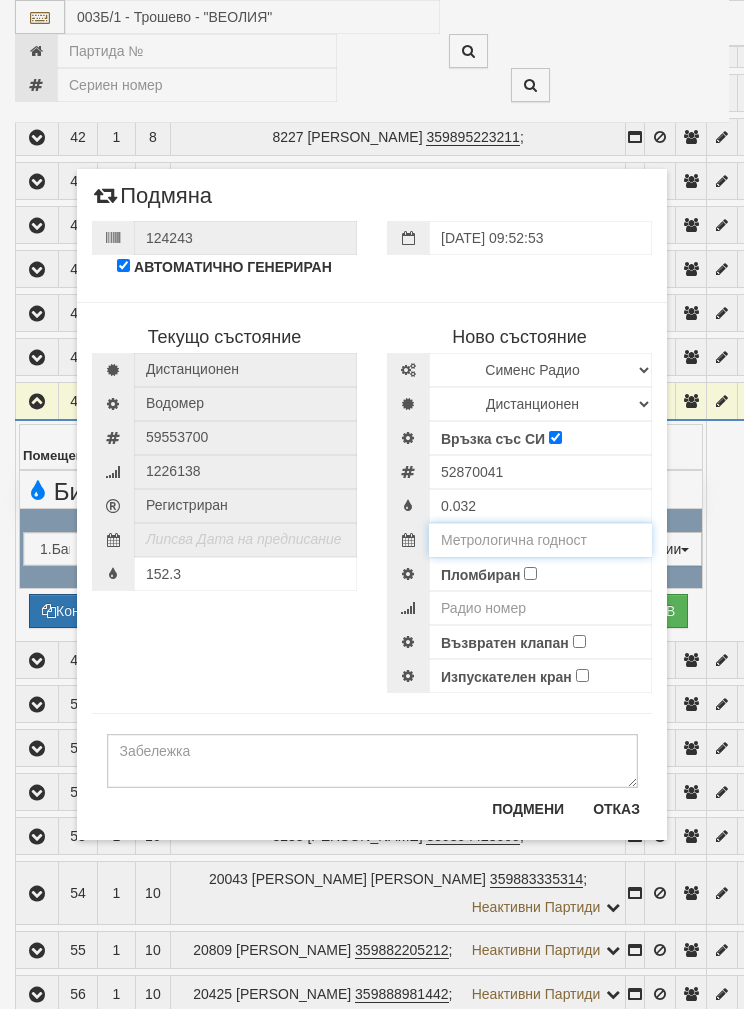 click at bounding box center (540, 540) 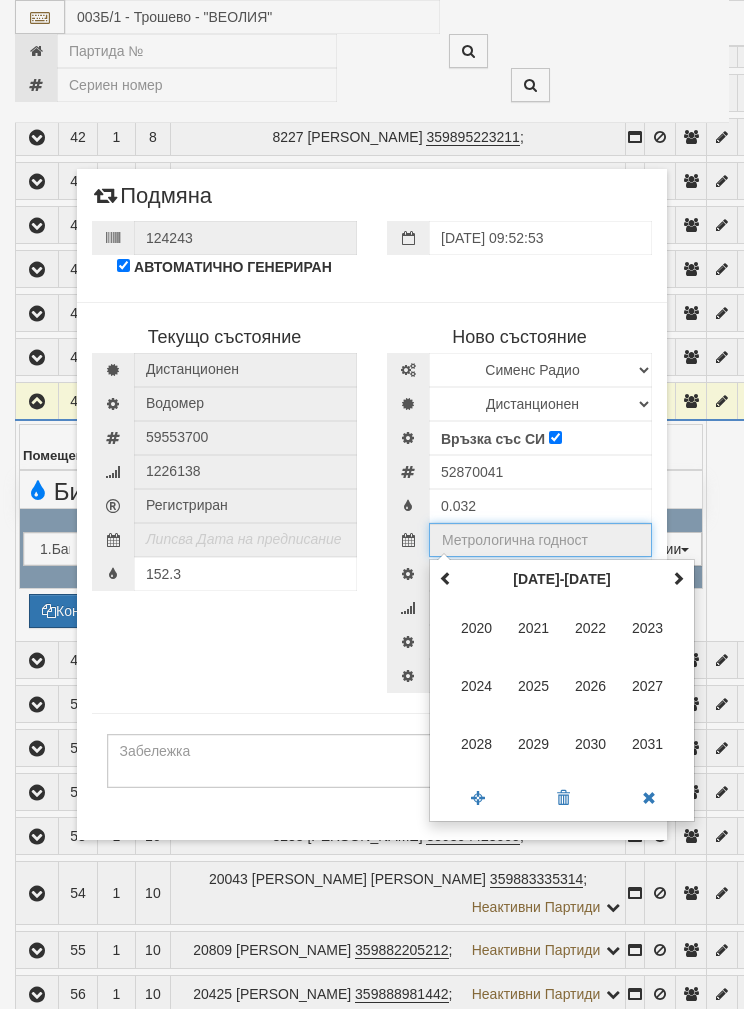 click at bounding box center [678, 579] 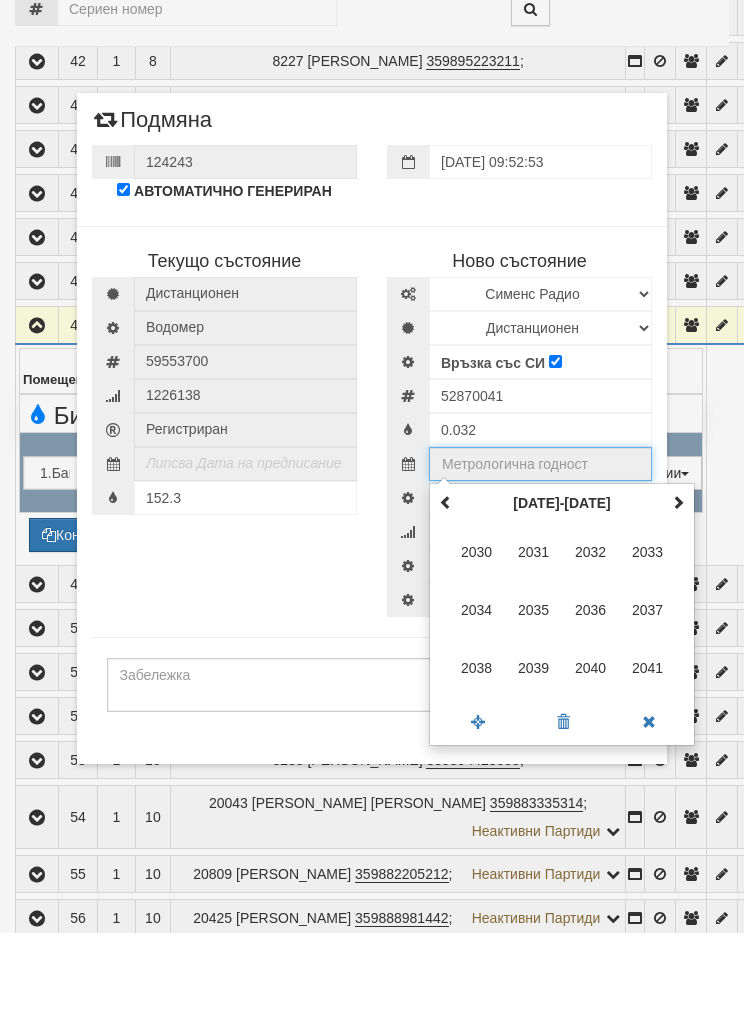 click on "2035" at bounding box center [534, 686] 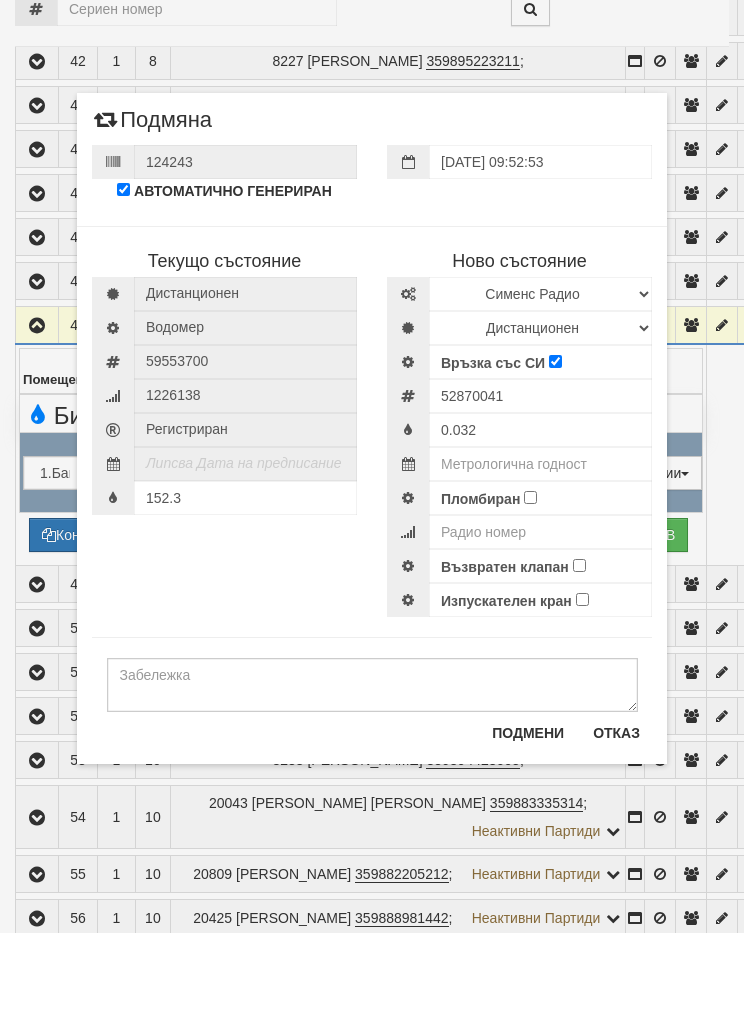type on "2035" 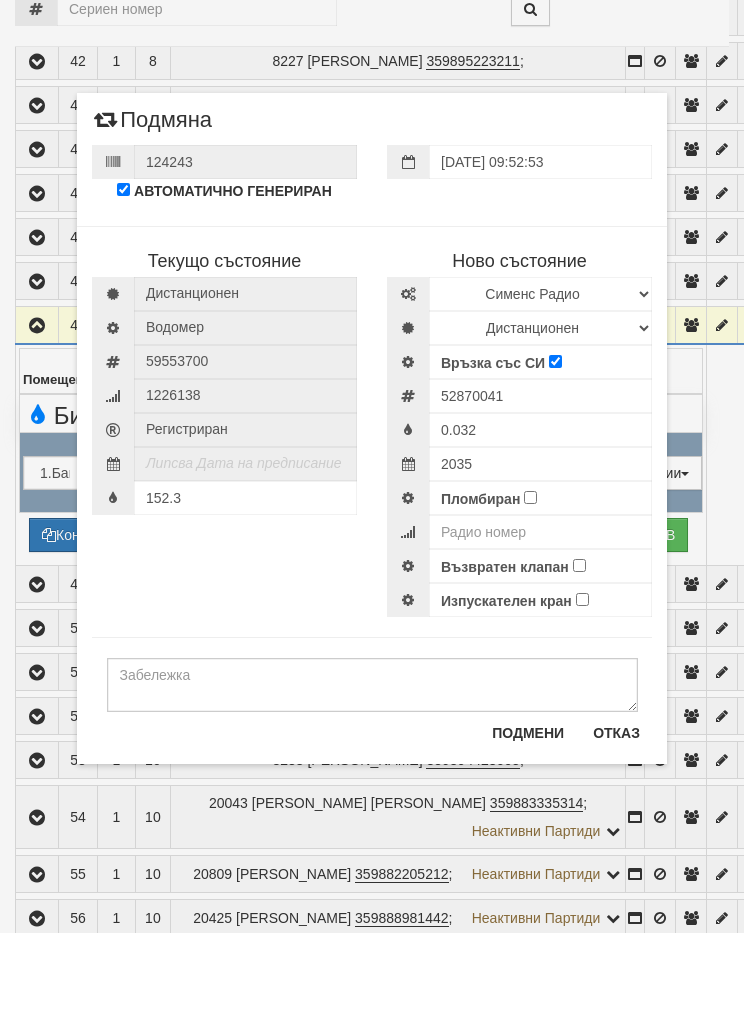 scroll, scrollTop: 2332, scrollLeft: 0, axis: vertical 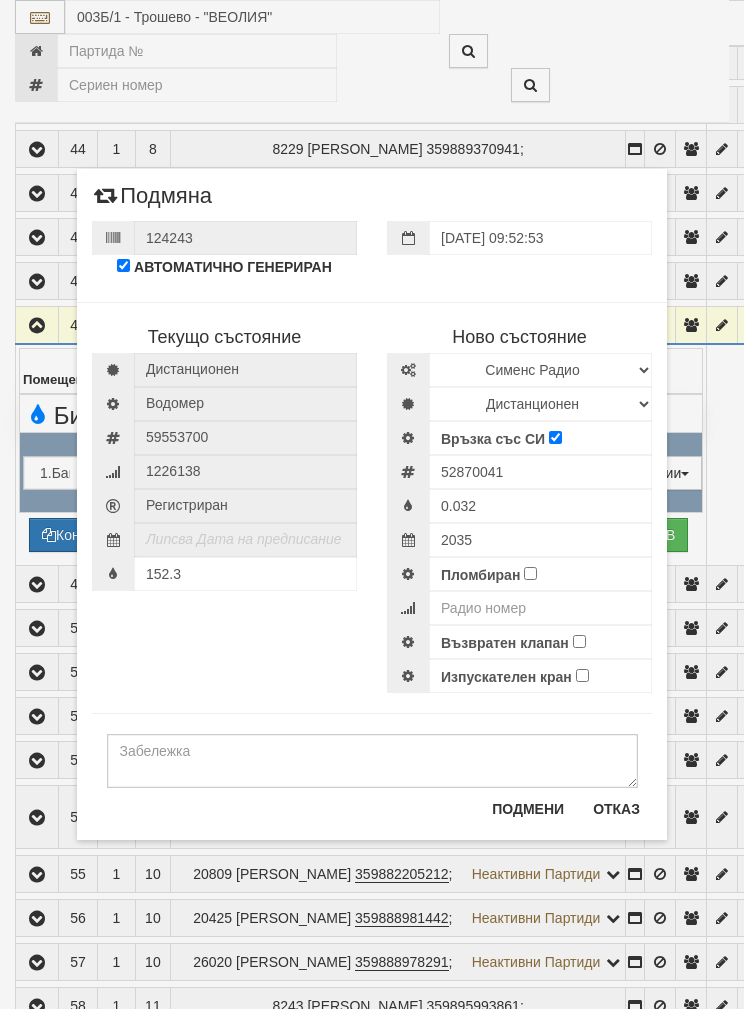click on "Пломбиран" at bounding box center (530, 573) 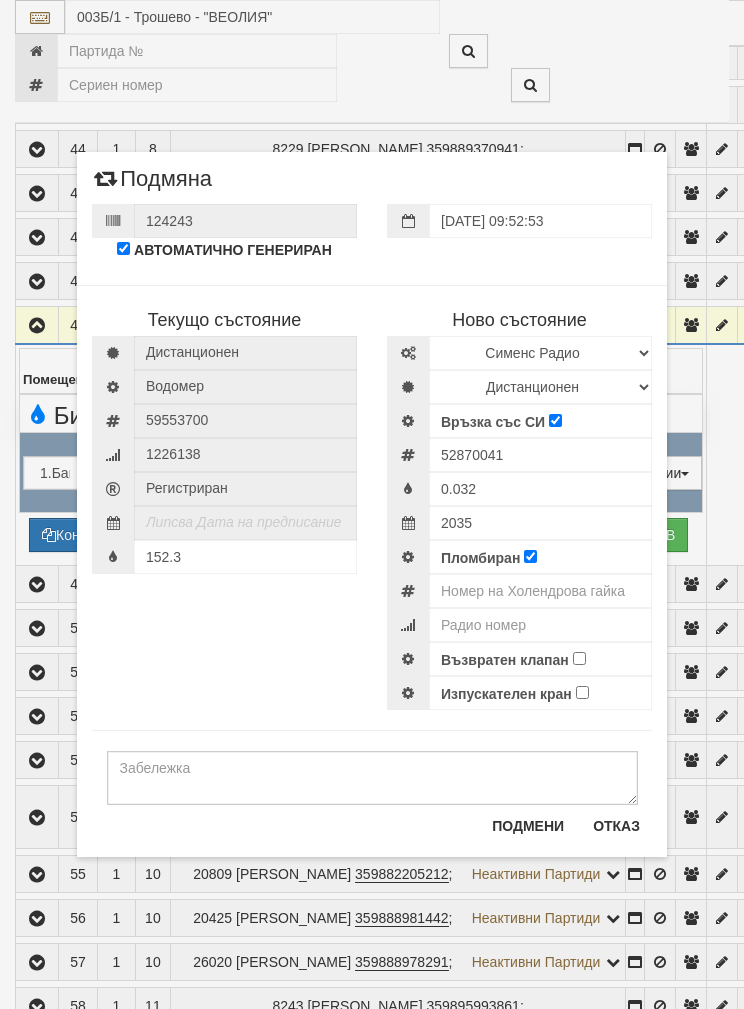 click on "Пломбиран" at bounding box center [480, 558] 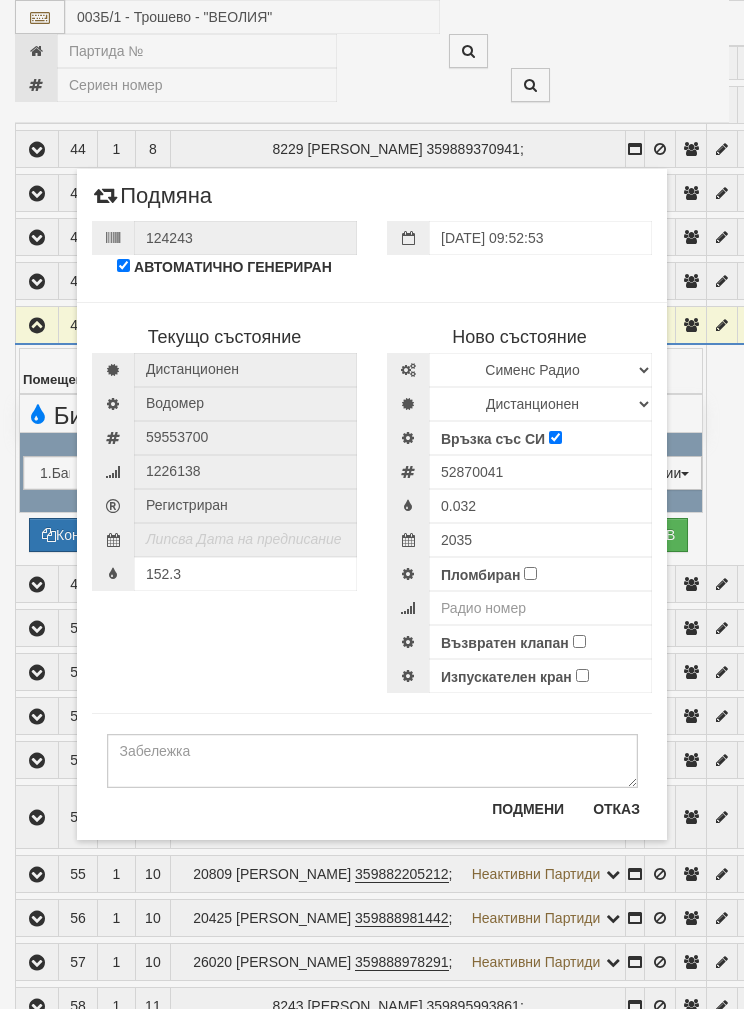 click on "Пломбиран" at bounding box center (530, 573) 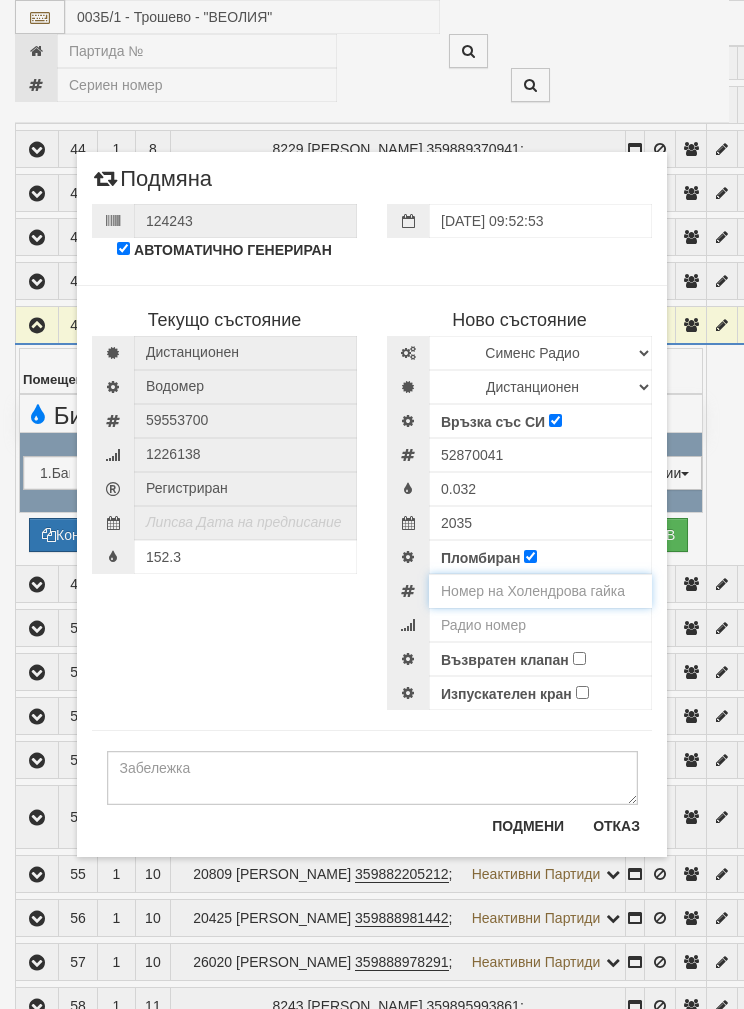 click at bounding box center (540, 591) 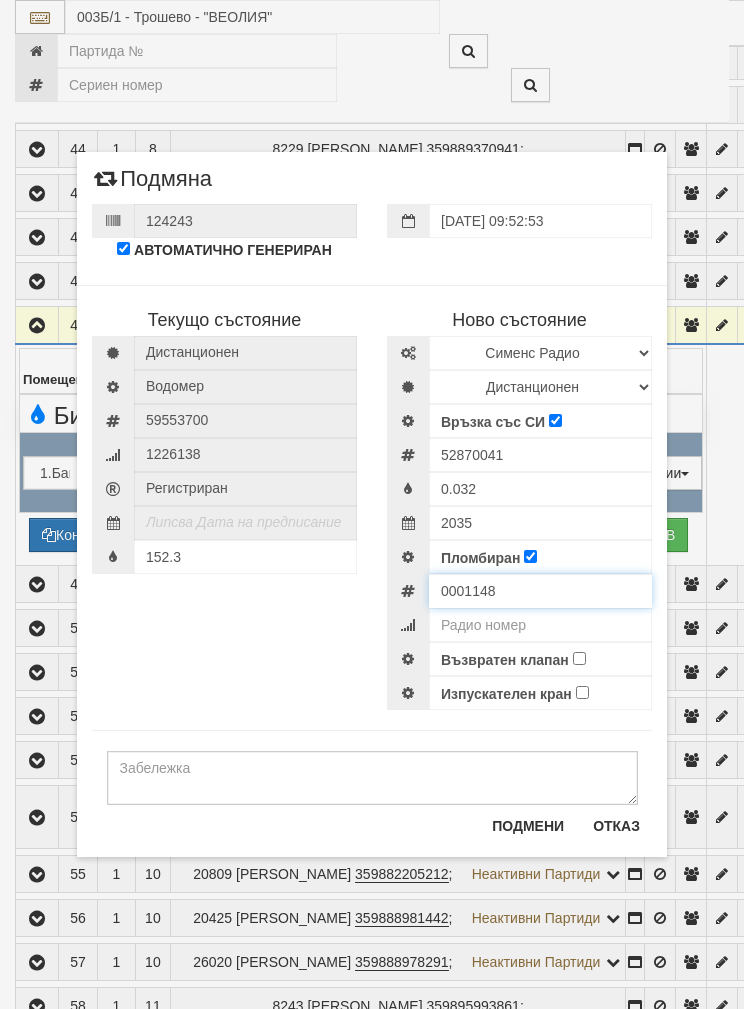 type on "0001148" 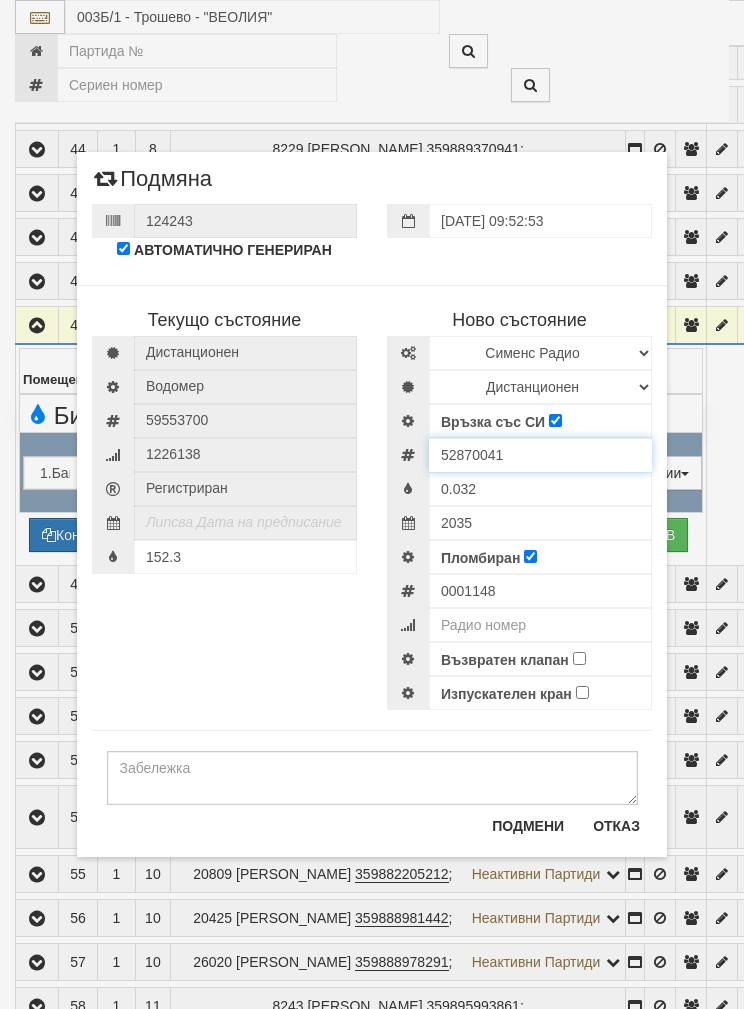click on "52870041" at bounding box center (540, 455) 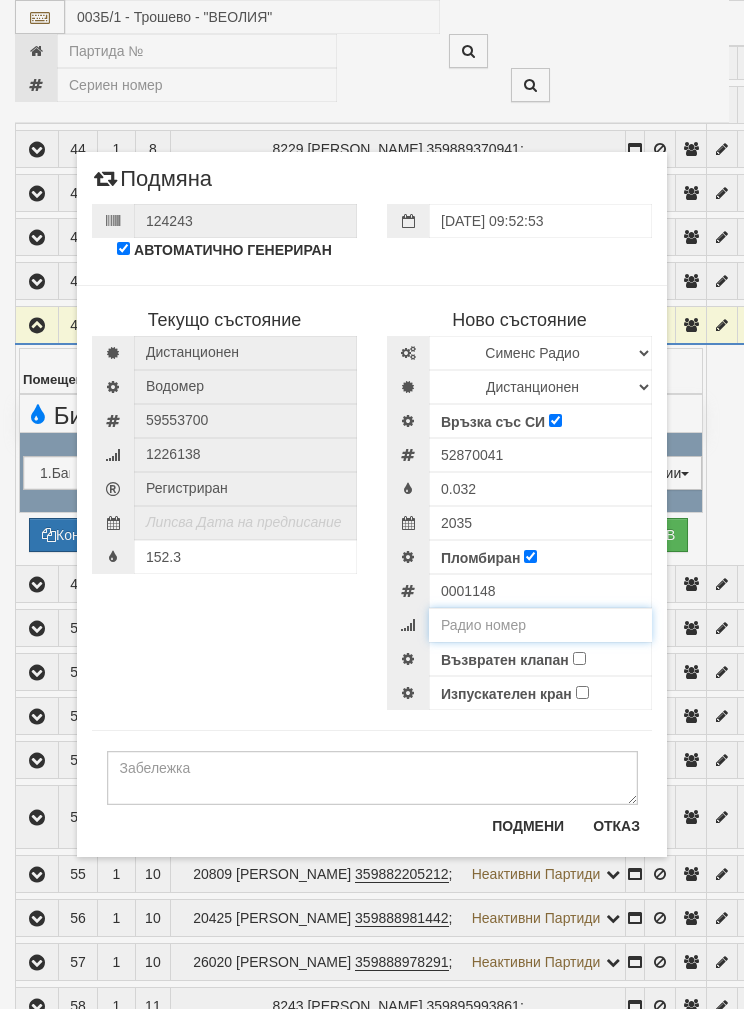 click at bounding box center [540, 625] 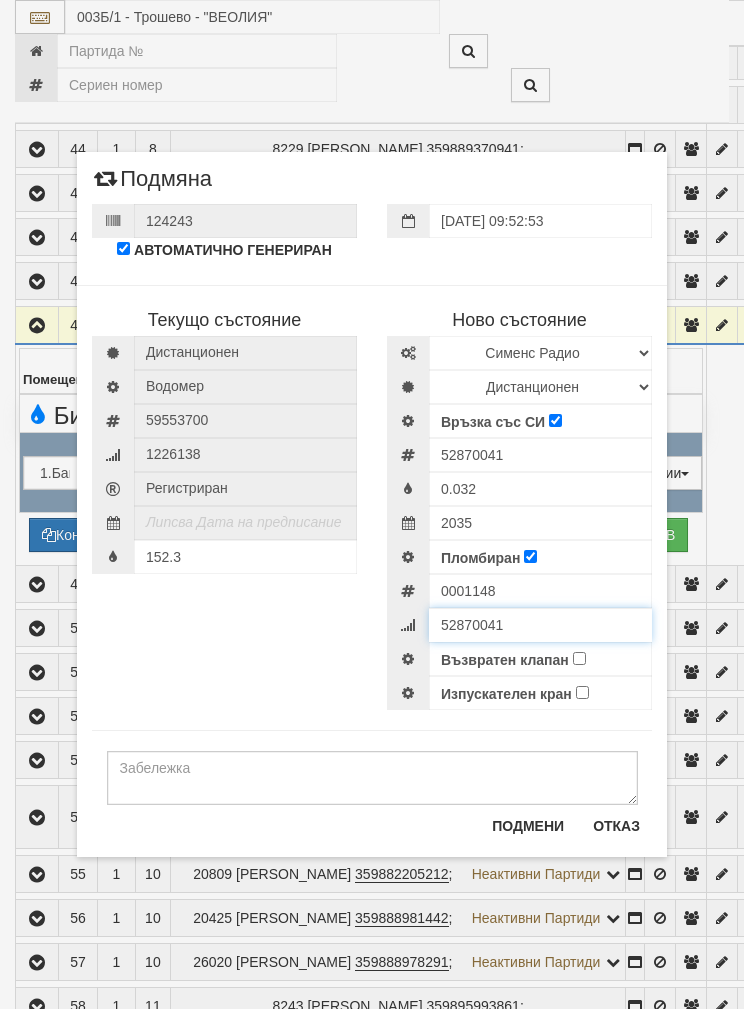 type on "52870041" 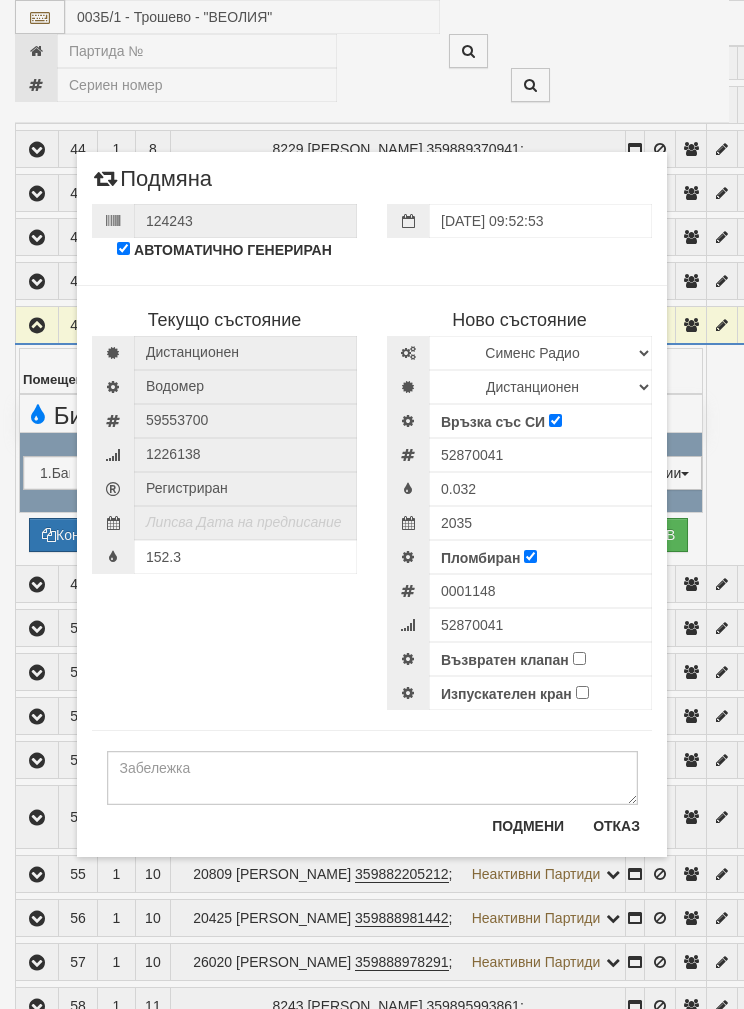 click on "Възвратен клапан" at bounding box center [579, 658] 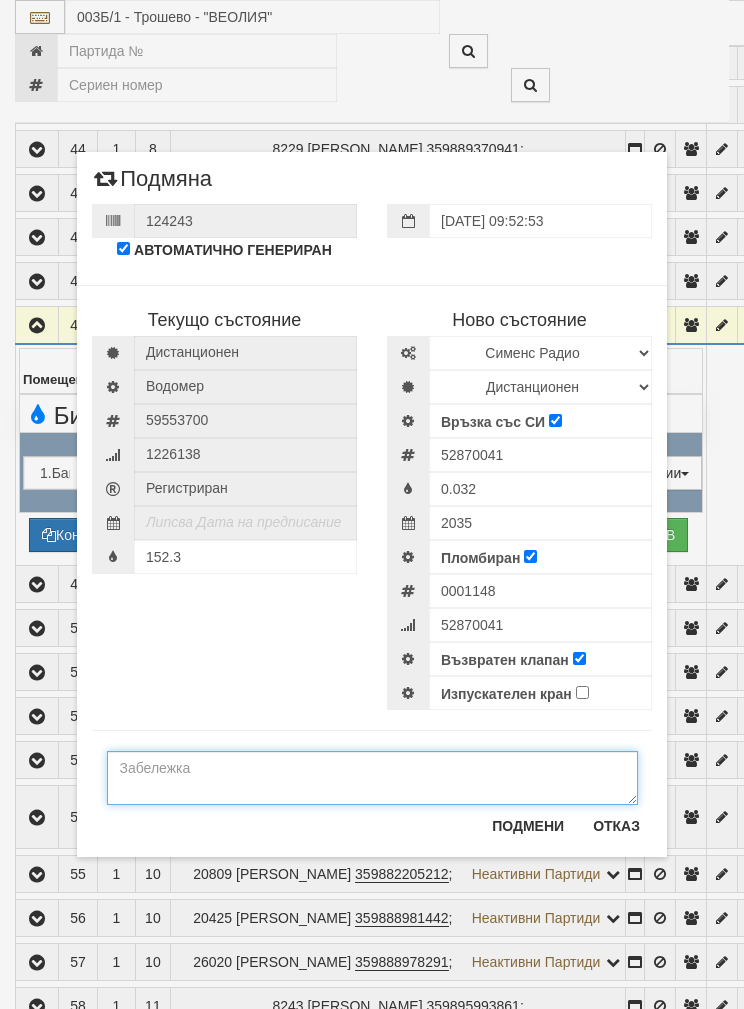 click at bounding box center (372, 778) 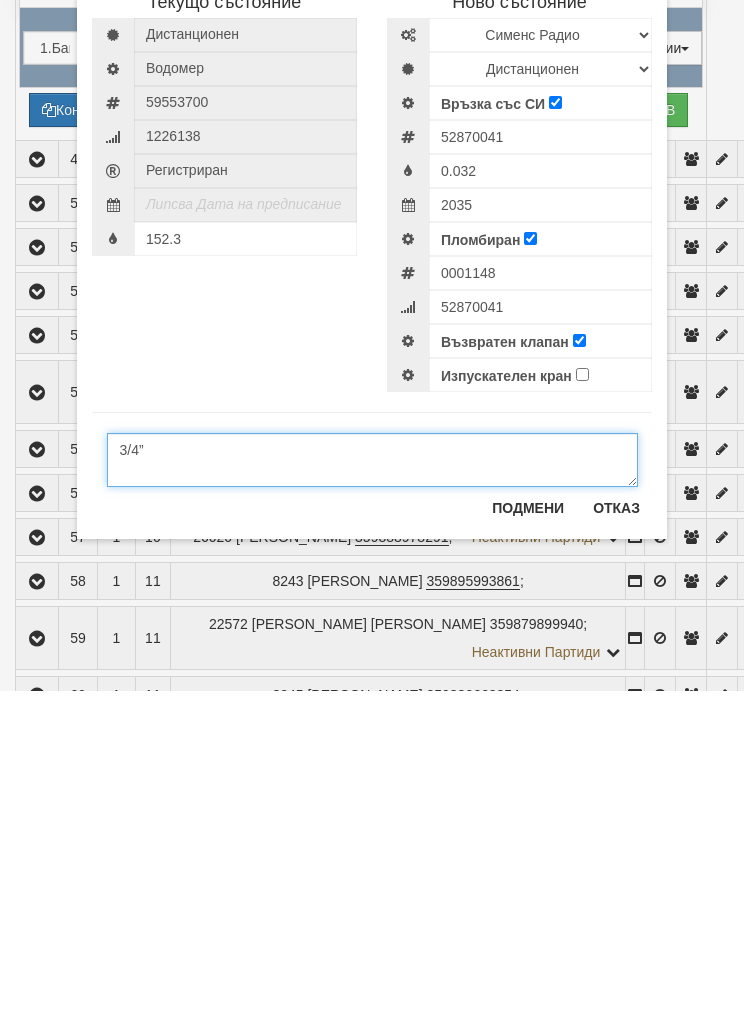 scroll, scrollTop: 2373, scrollLeft: 0, axis: vertical 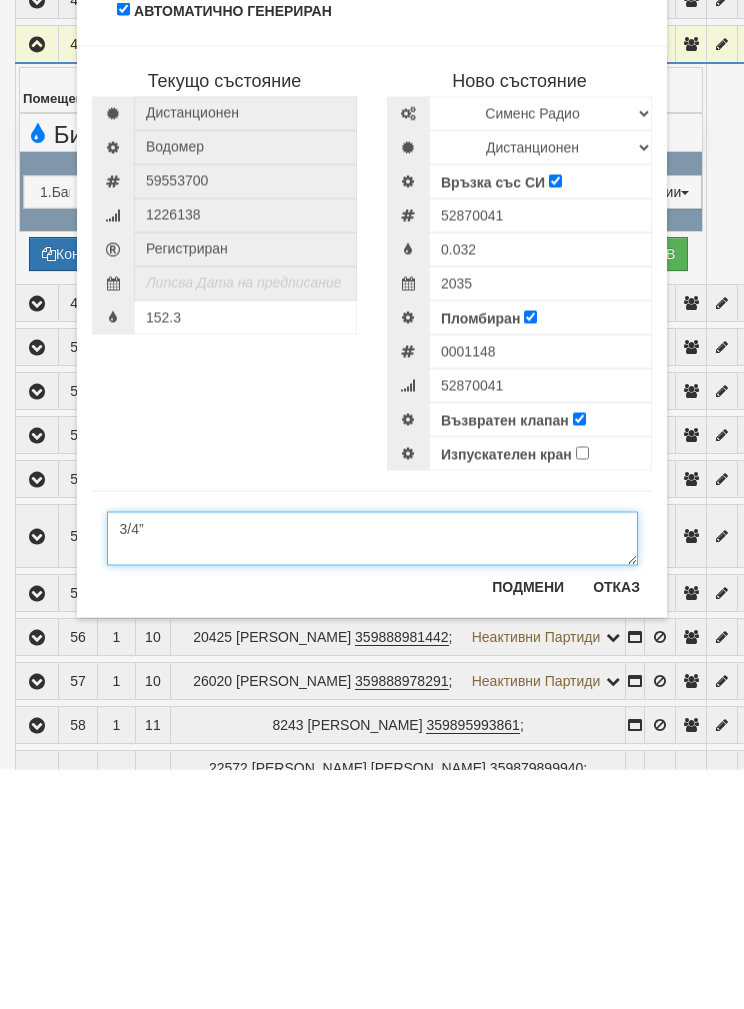 type on "3/4”" 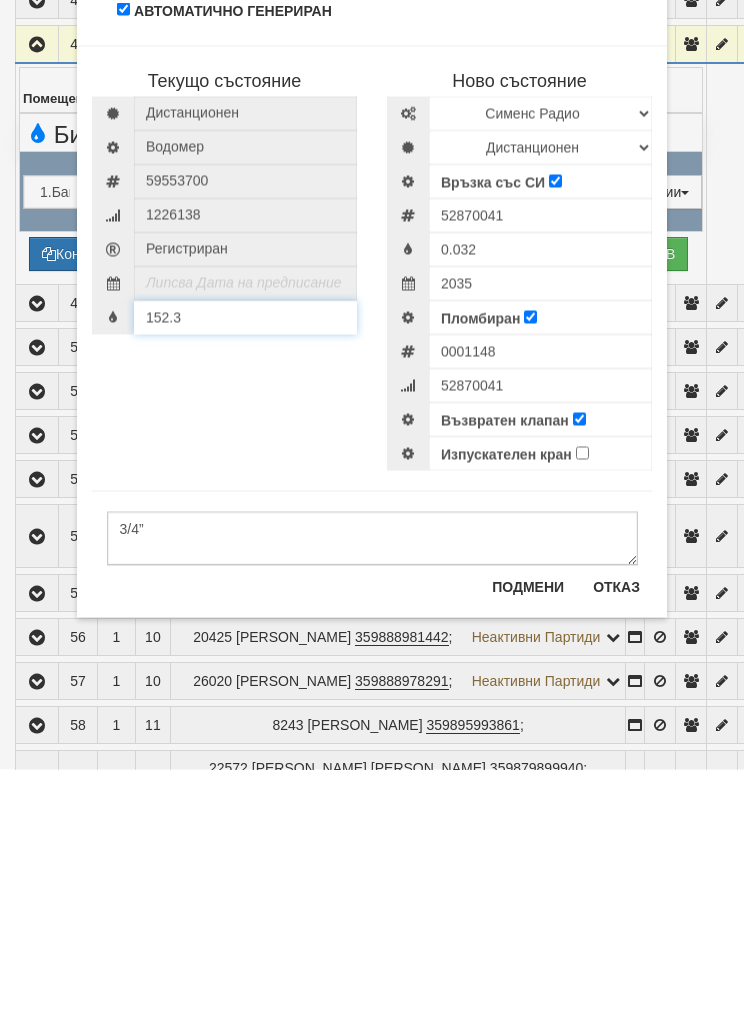 click on "152.3" at bounding box center (224, 557) 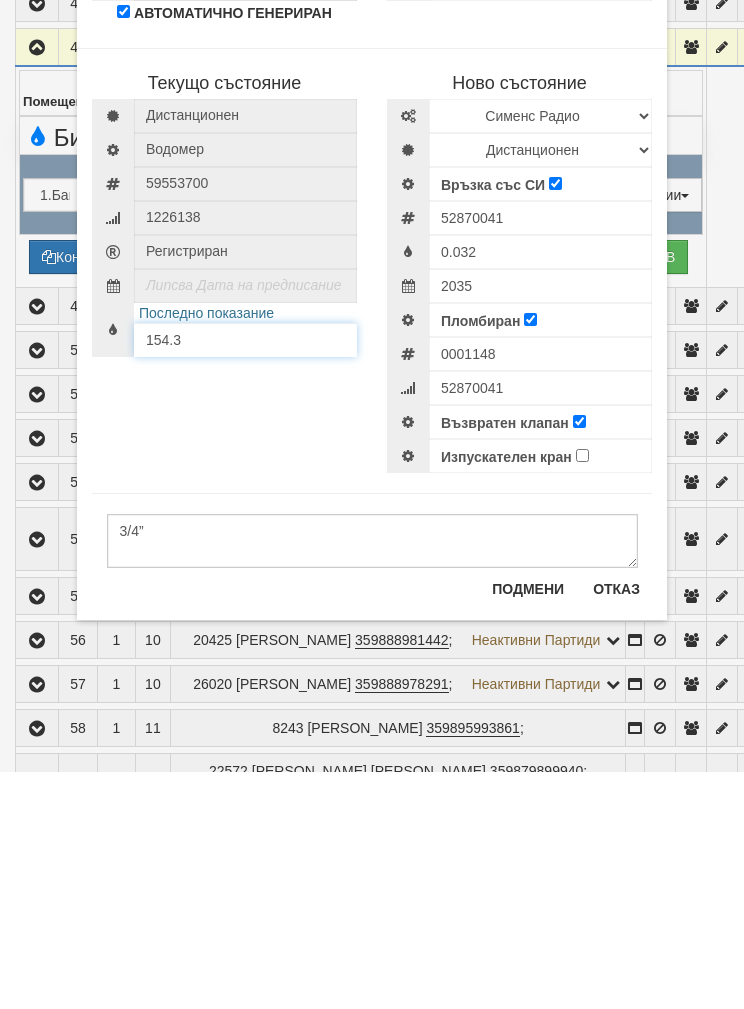type on "154.3" 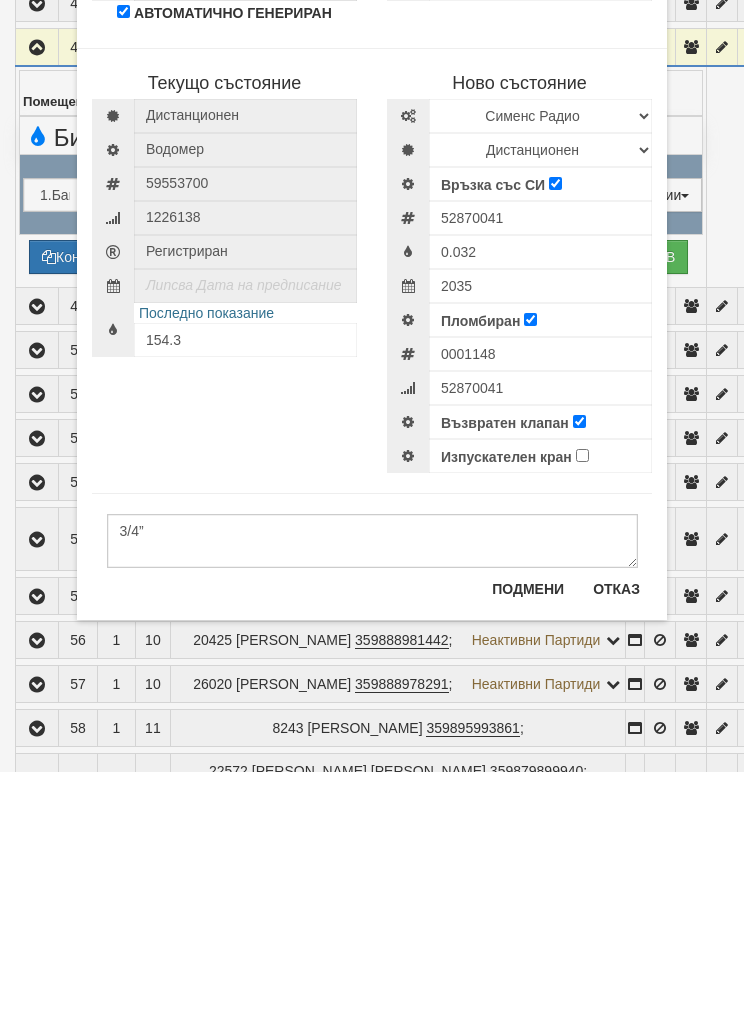 click on "Подмени" at bounding box center [528, 826] 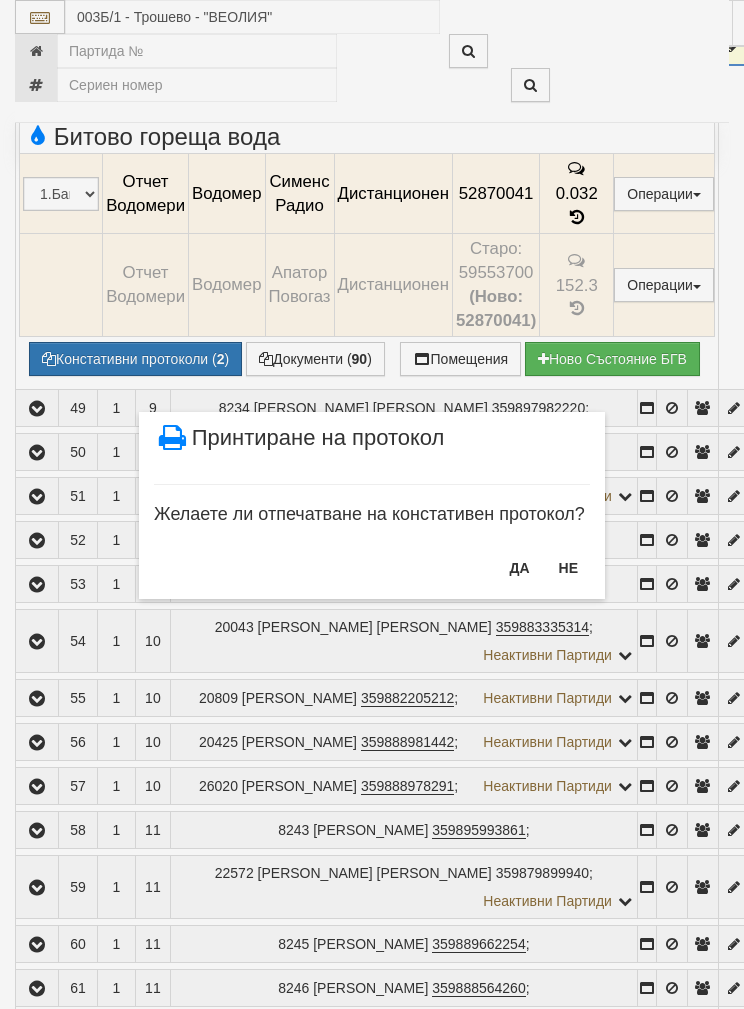 click on "НЕ" at bounding box center [568, 568] 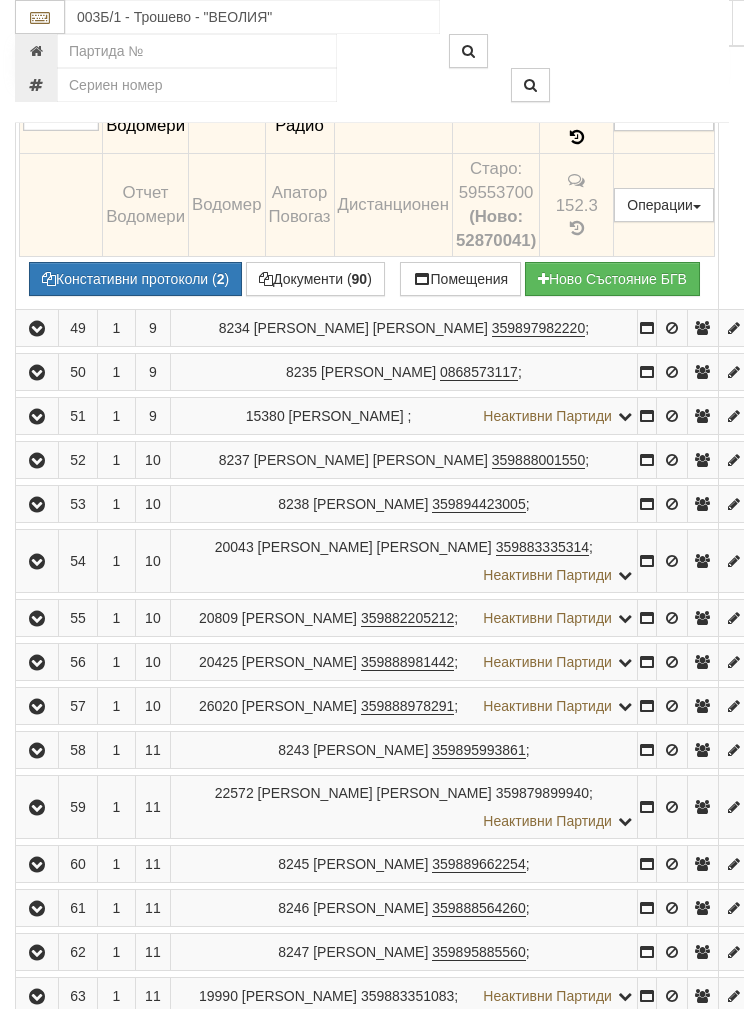 scroll, scrollTop: 2601, scrollLeft: 0, axis: vertical 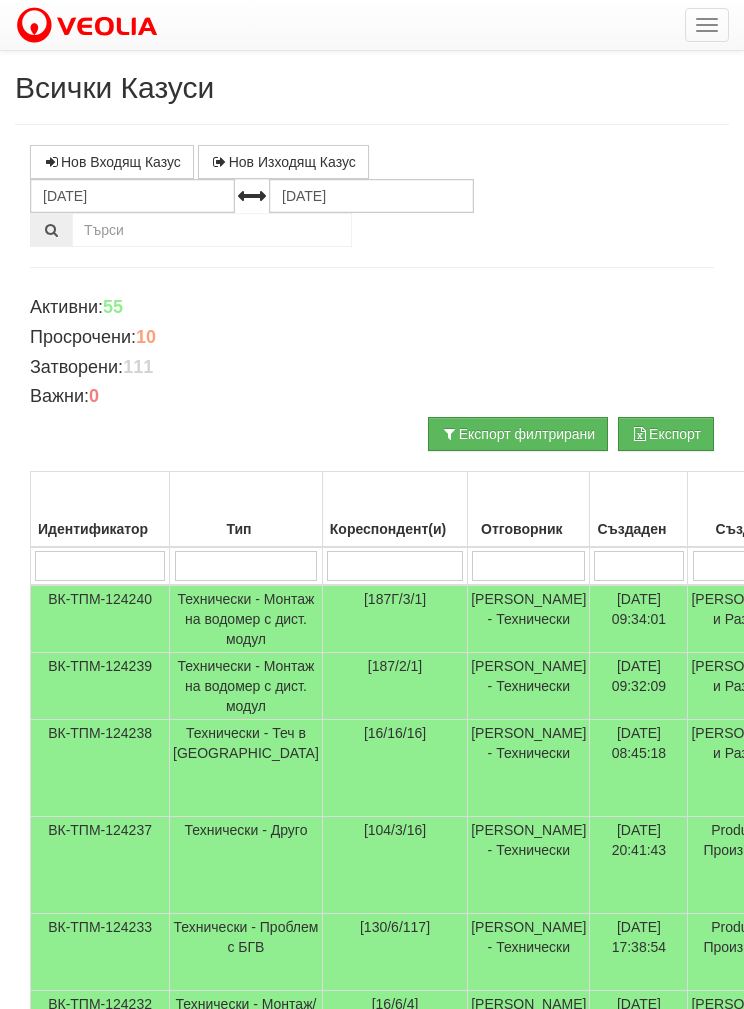 click on "Кореспондент(и)" at bounding box center [394, 510] 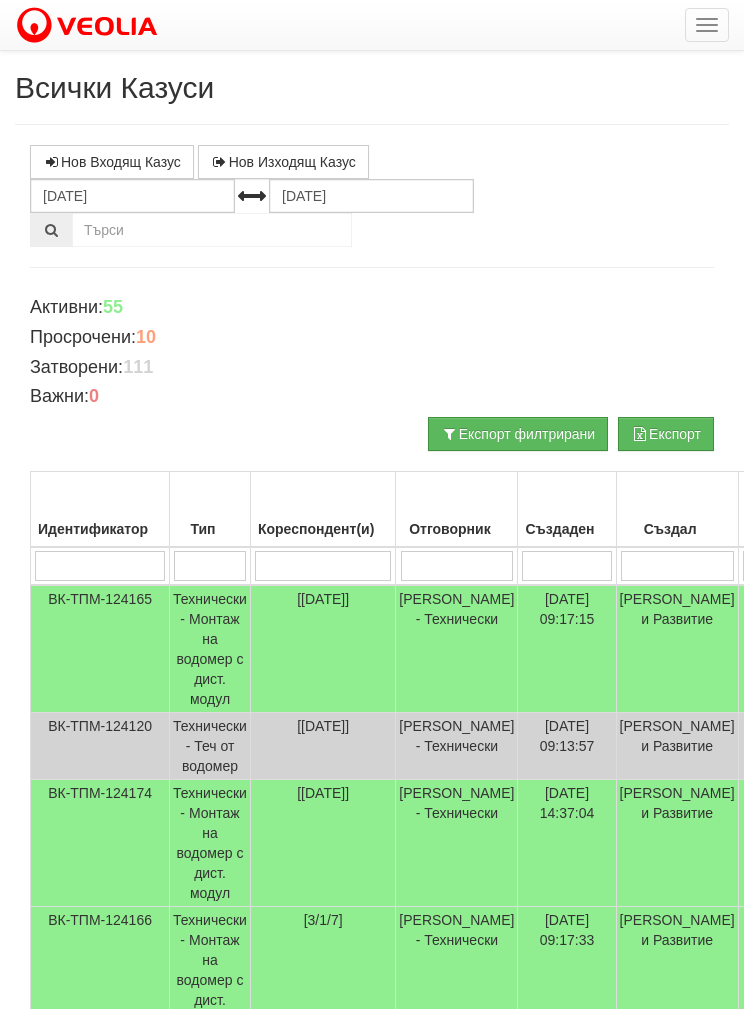 click on "Кореспондент(и)" at bounding box center [323, 529] 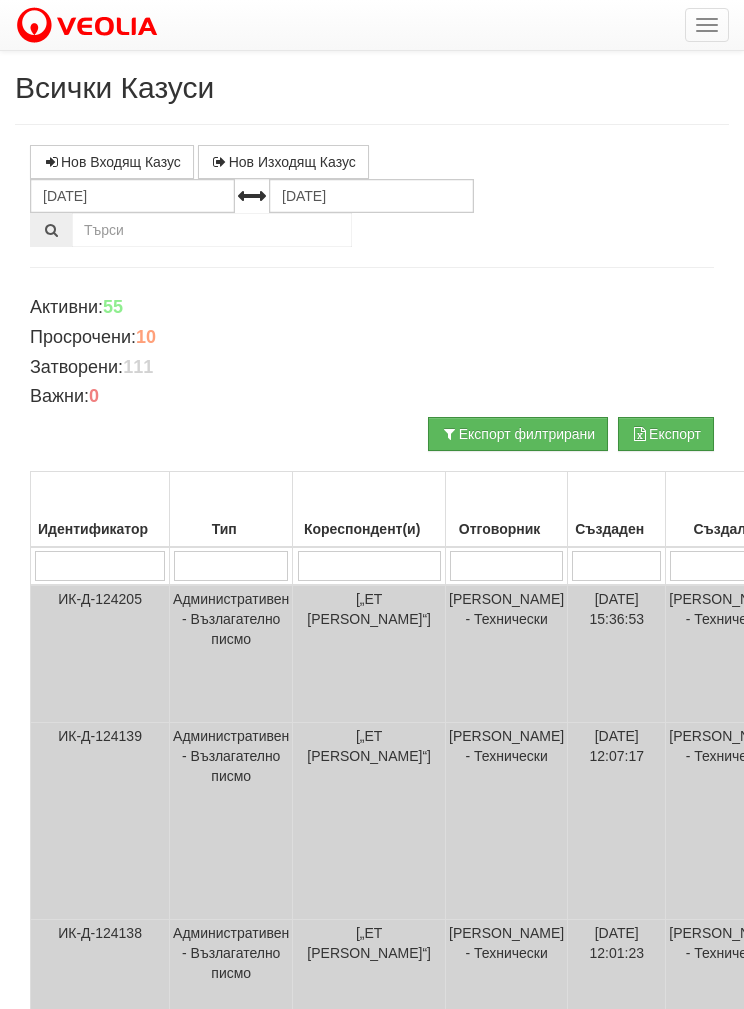 click at bounding box center (369, 566) 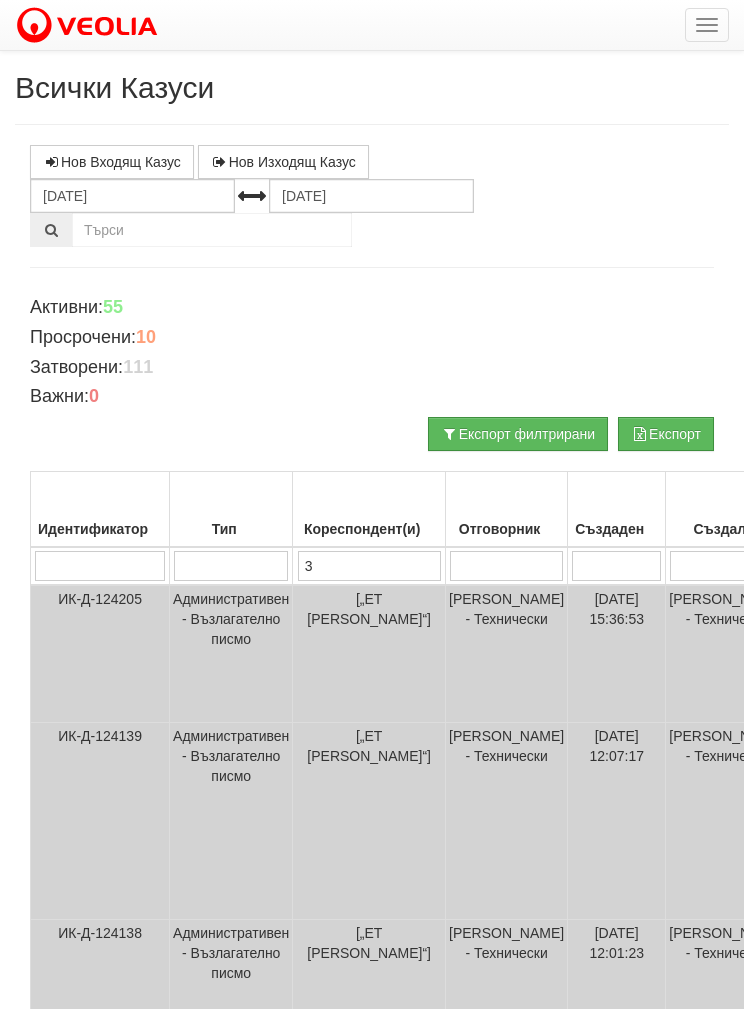 type on "3" 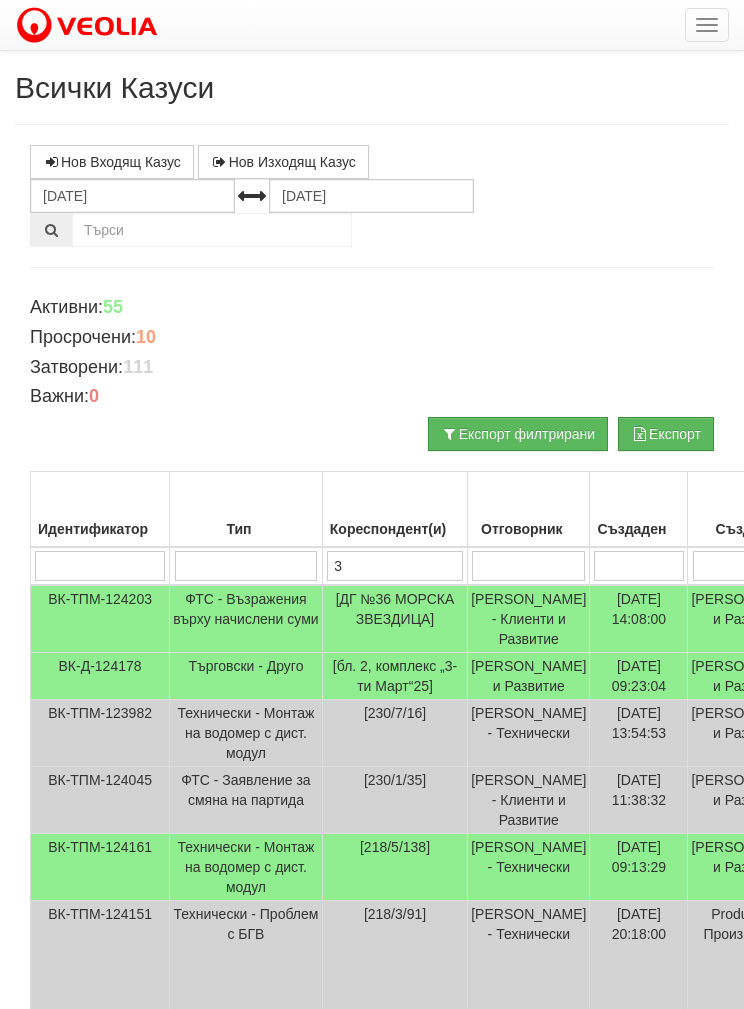 type on "3б" 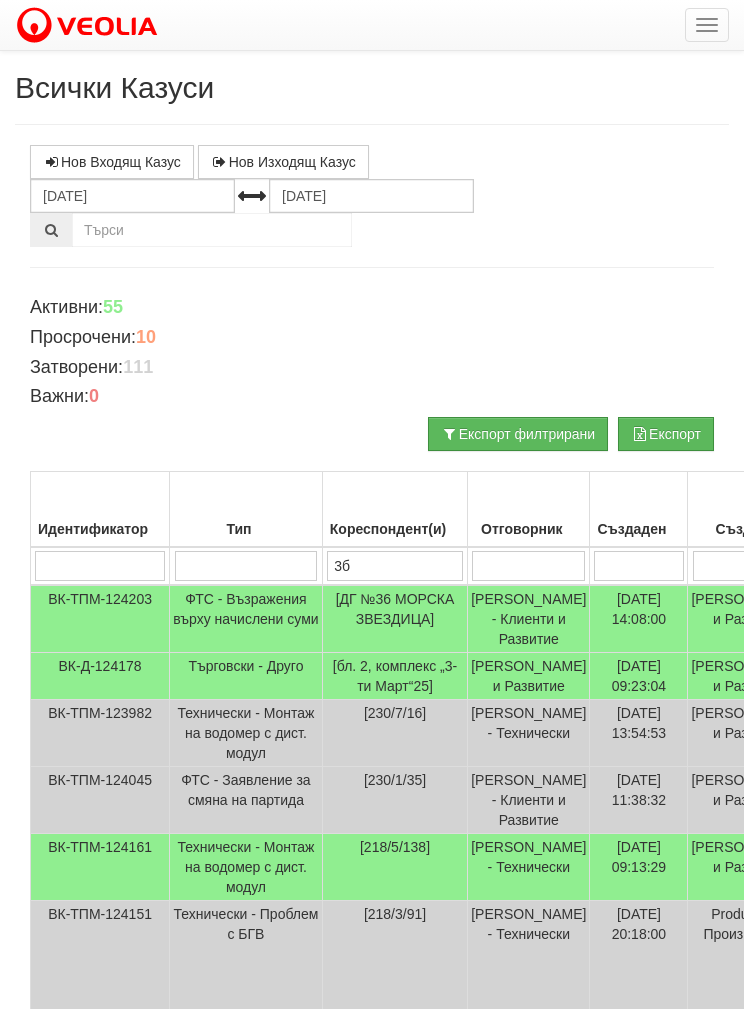 type on "3б" 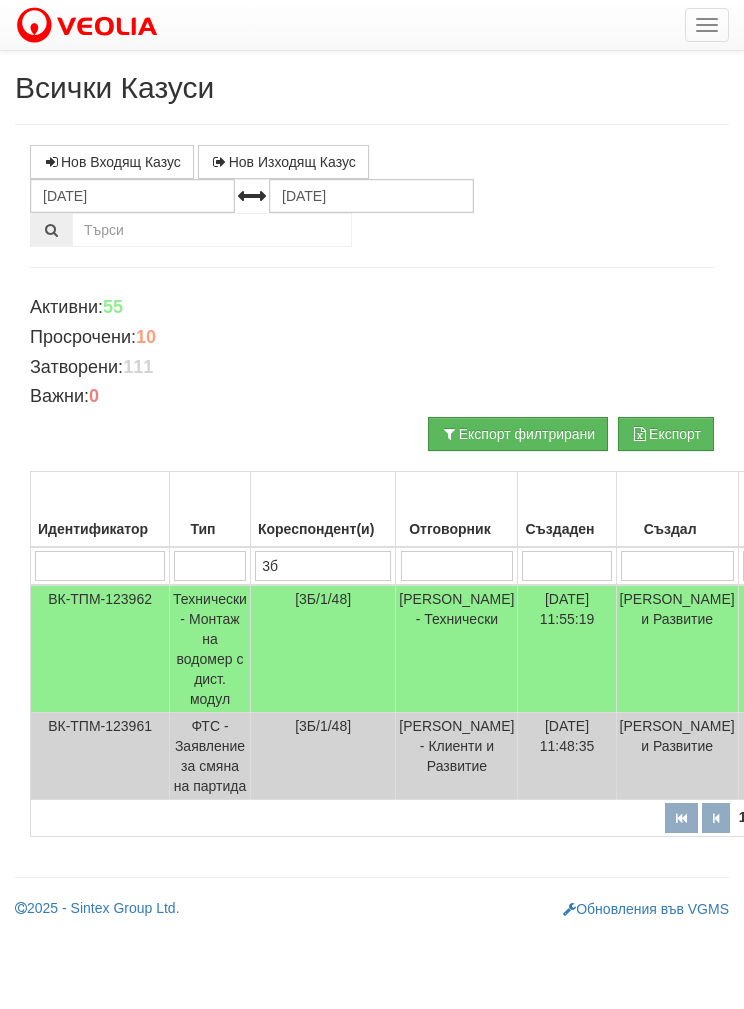 type on "3б" 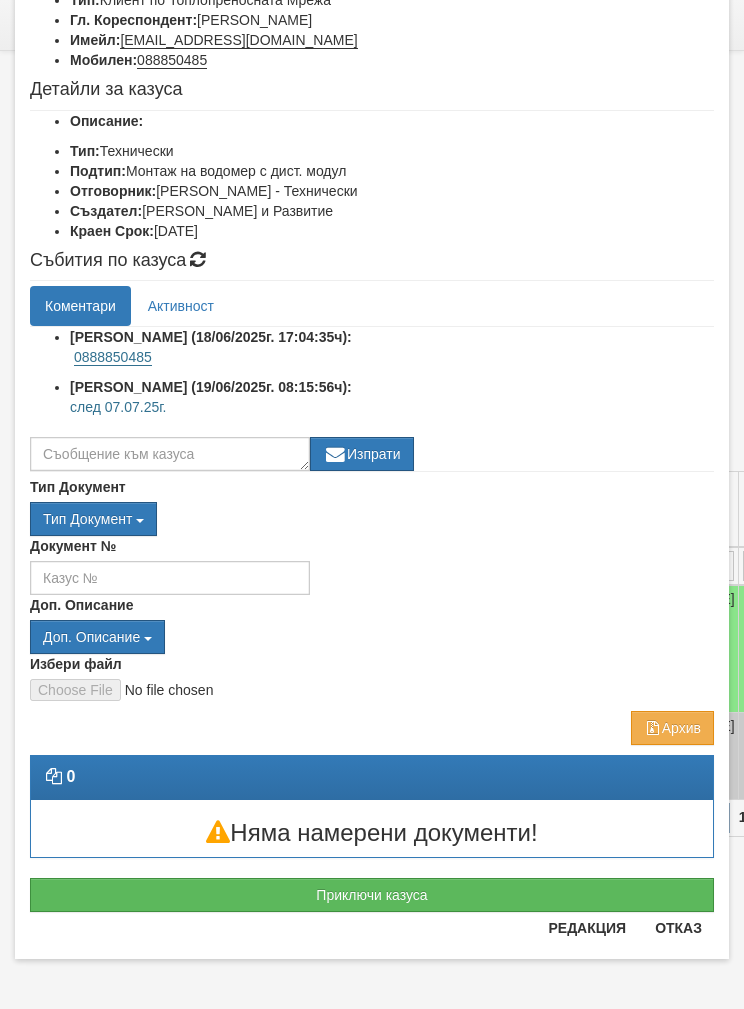 scroll, scrollTop: 178, scrollLeft: 0, axis: vertical 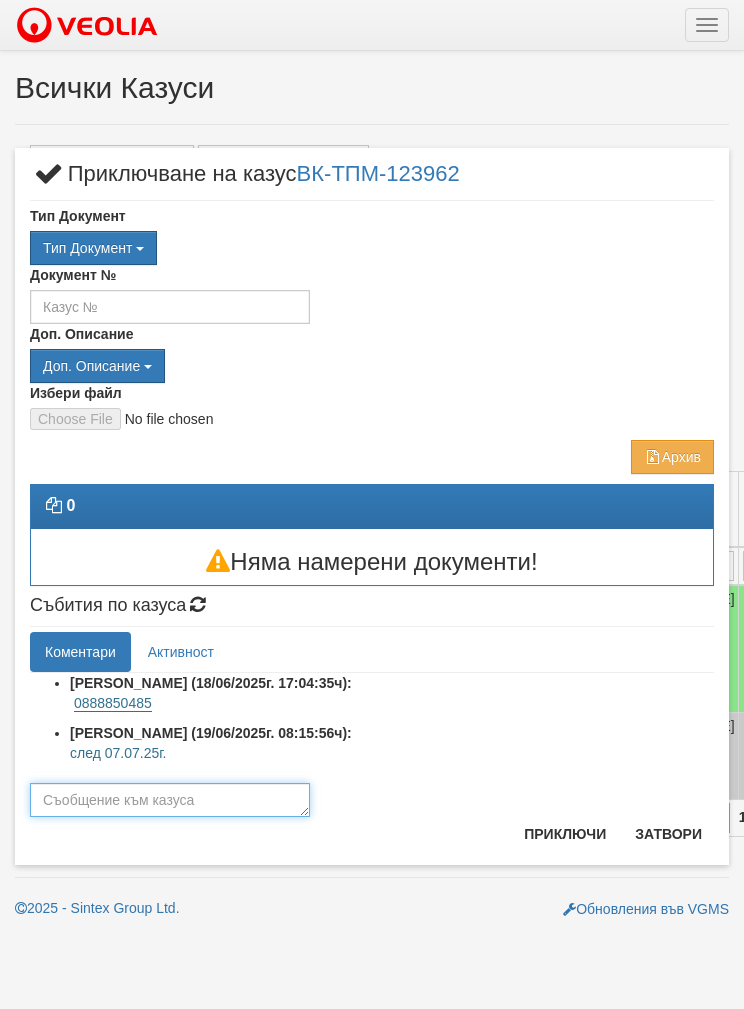 click at bounding box center (170, 800) 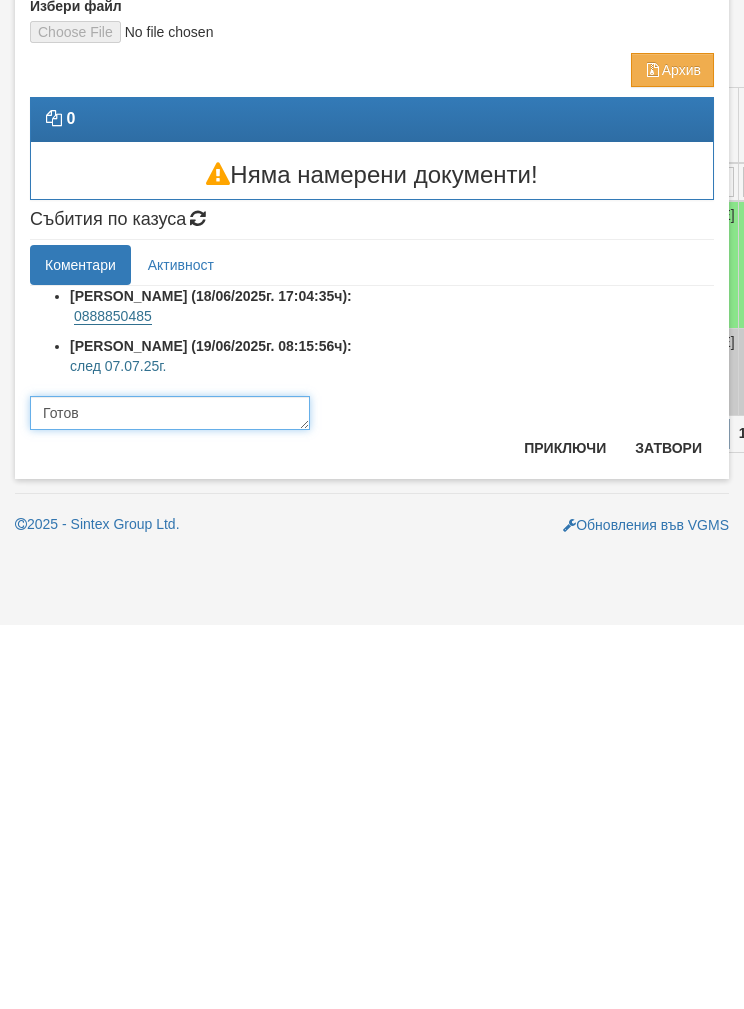 type on "Готов" 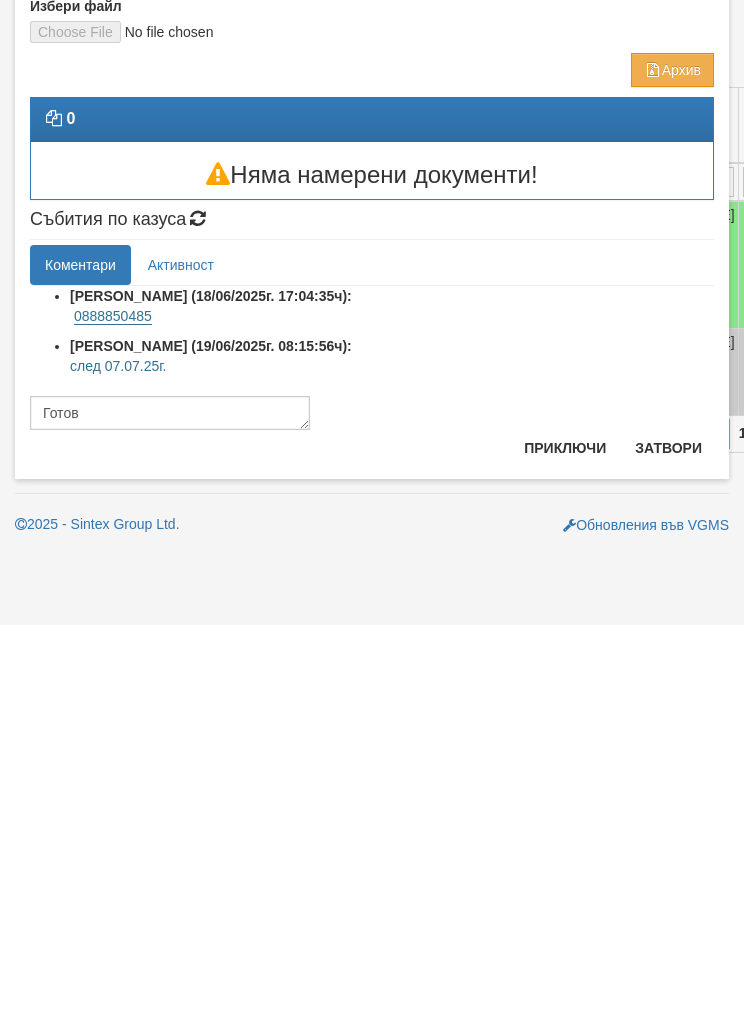 click on "Приключи" at bounding box center (565, 832) 